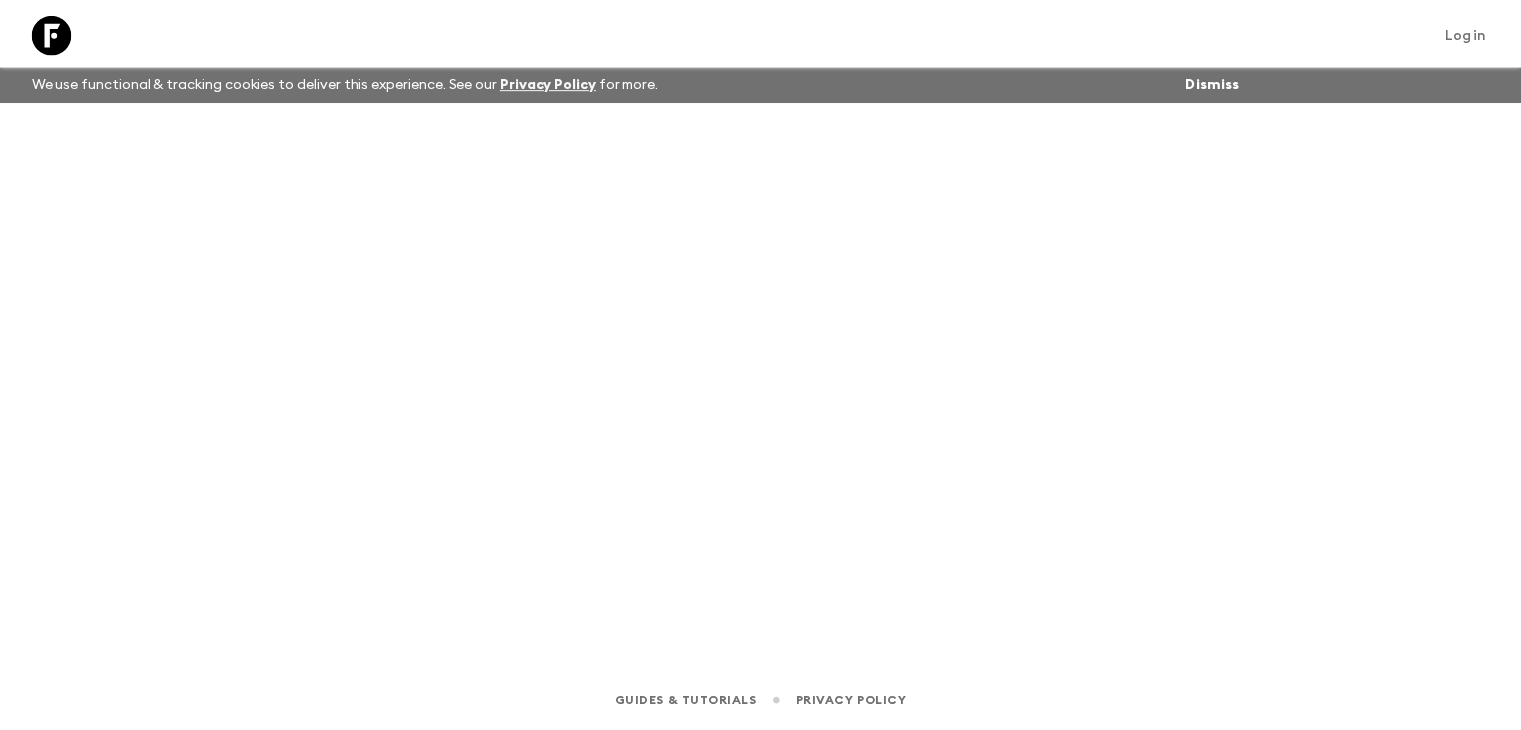 scroll, scrollTop: 0, scrollLeft: 0, axis: both 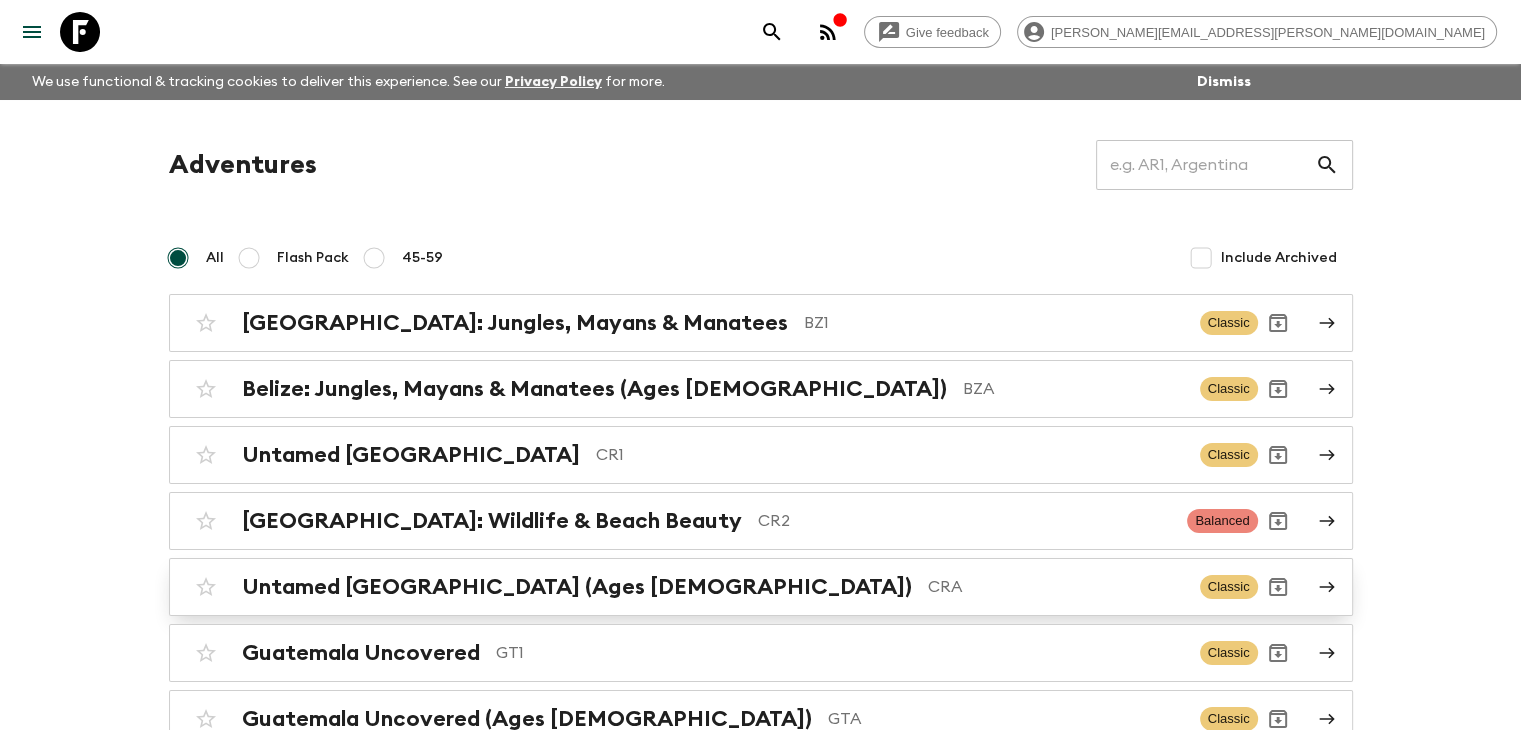 click on "CRA" at bounding box center [1056, 587] 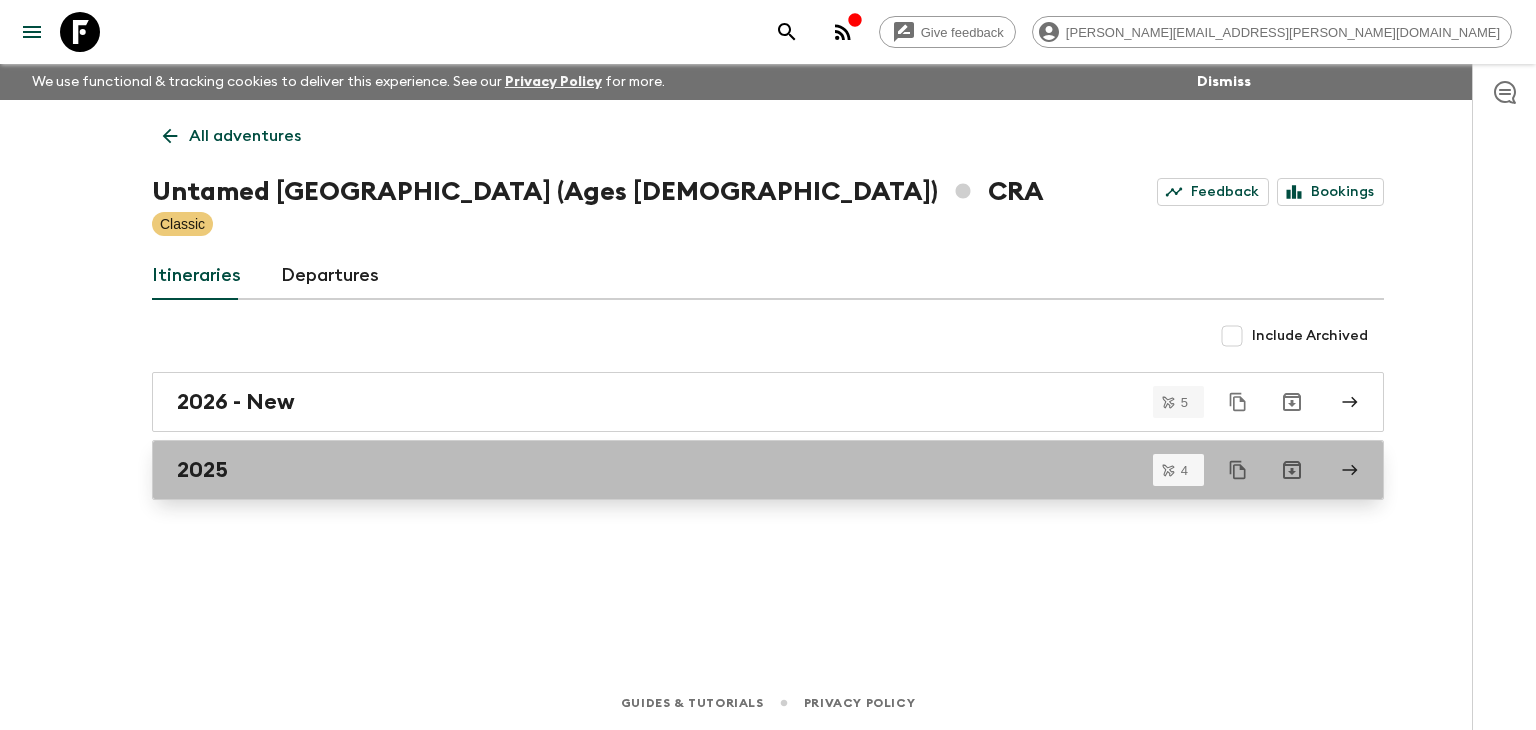 click on "2025" at bounding box center [749, 470] 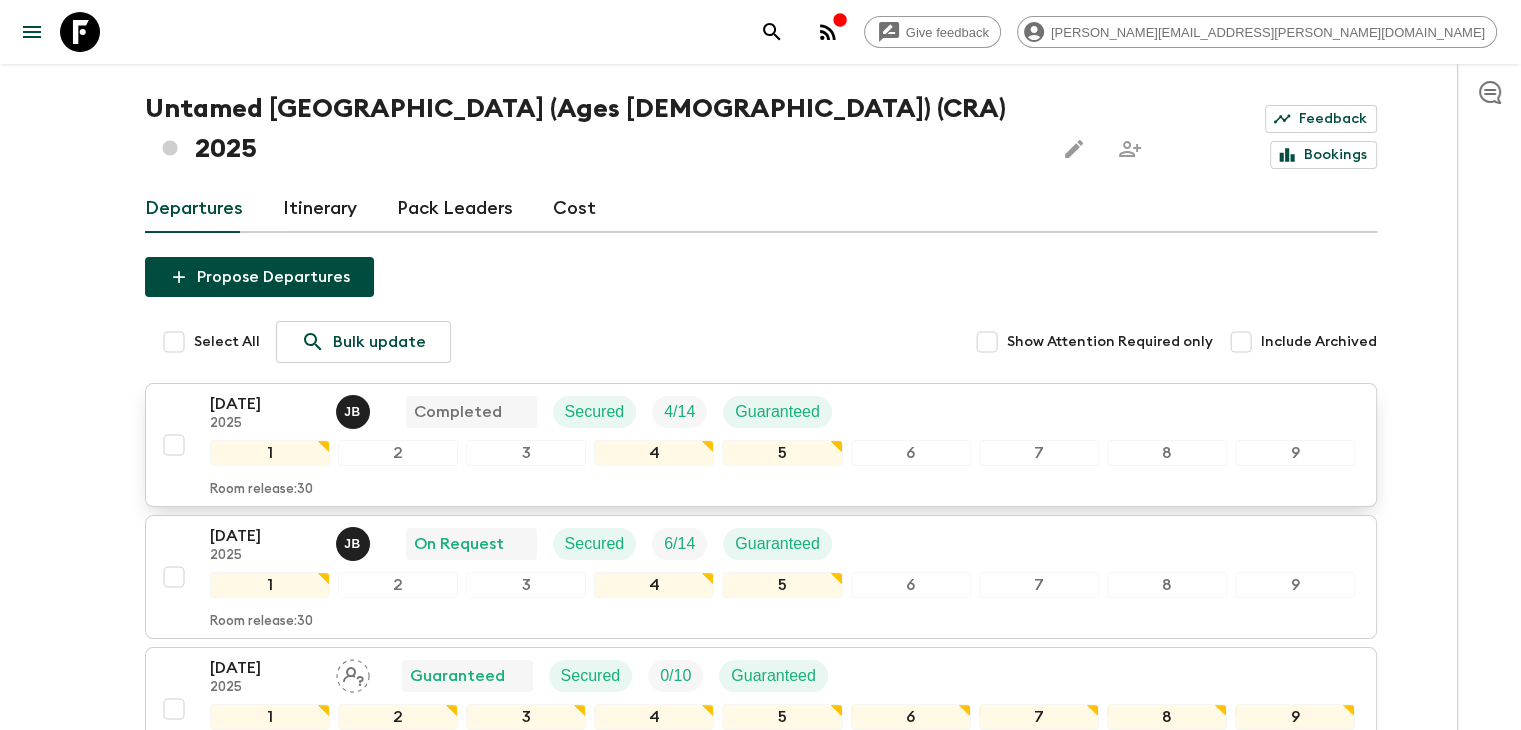 scroll, scrollTop: 200, scrollLeft: 0, axis: vertical 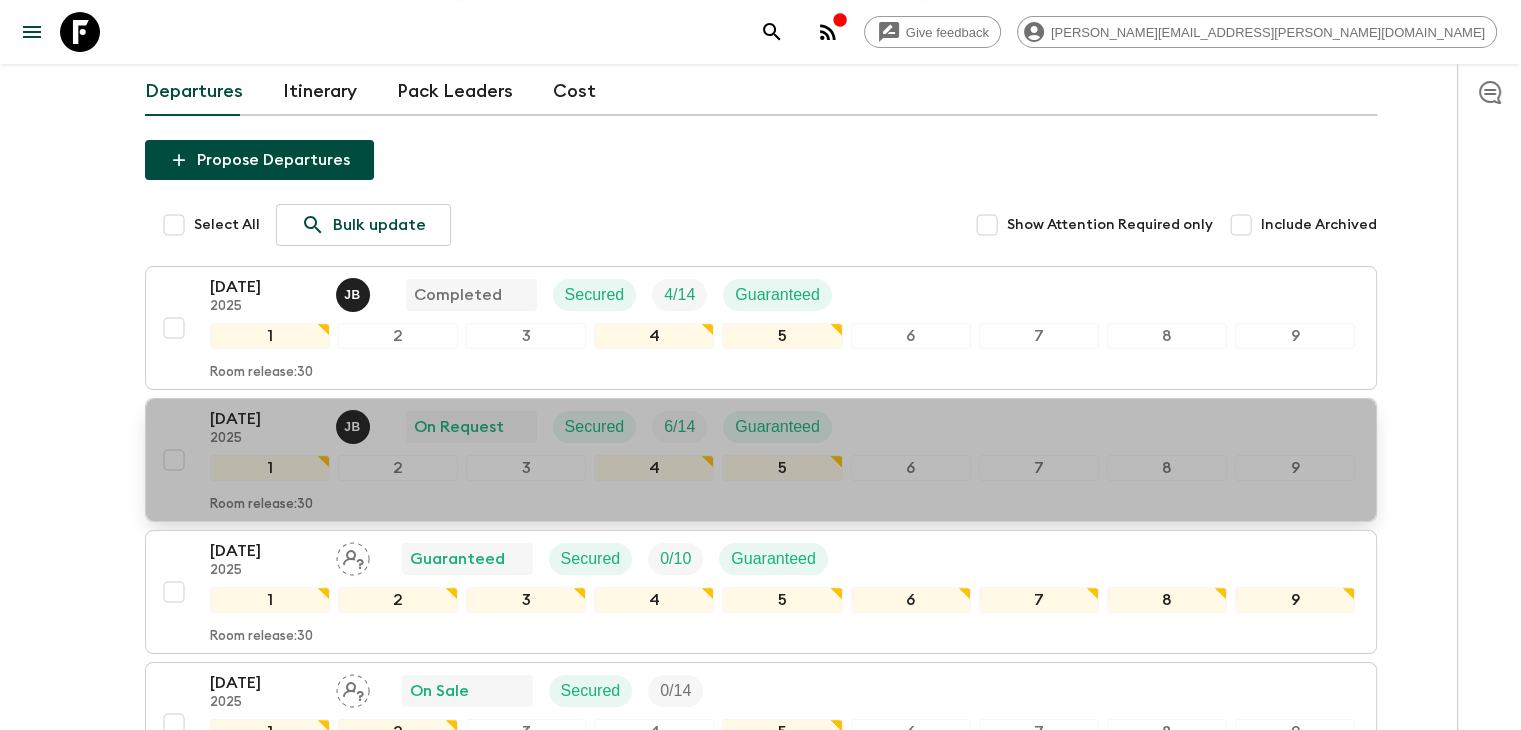 click on "2025" at bounding box center [265, 439] 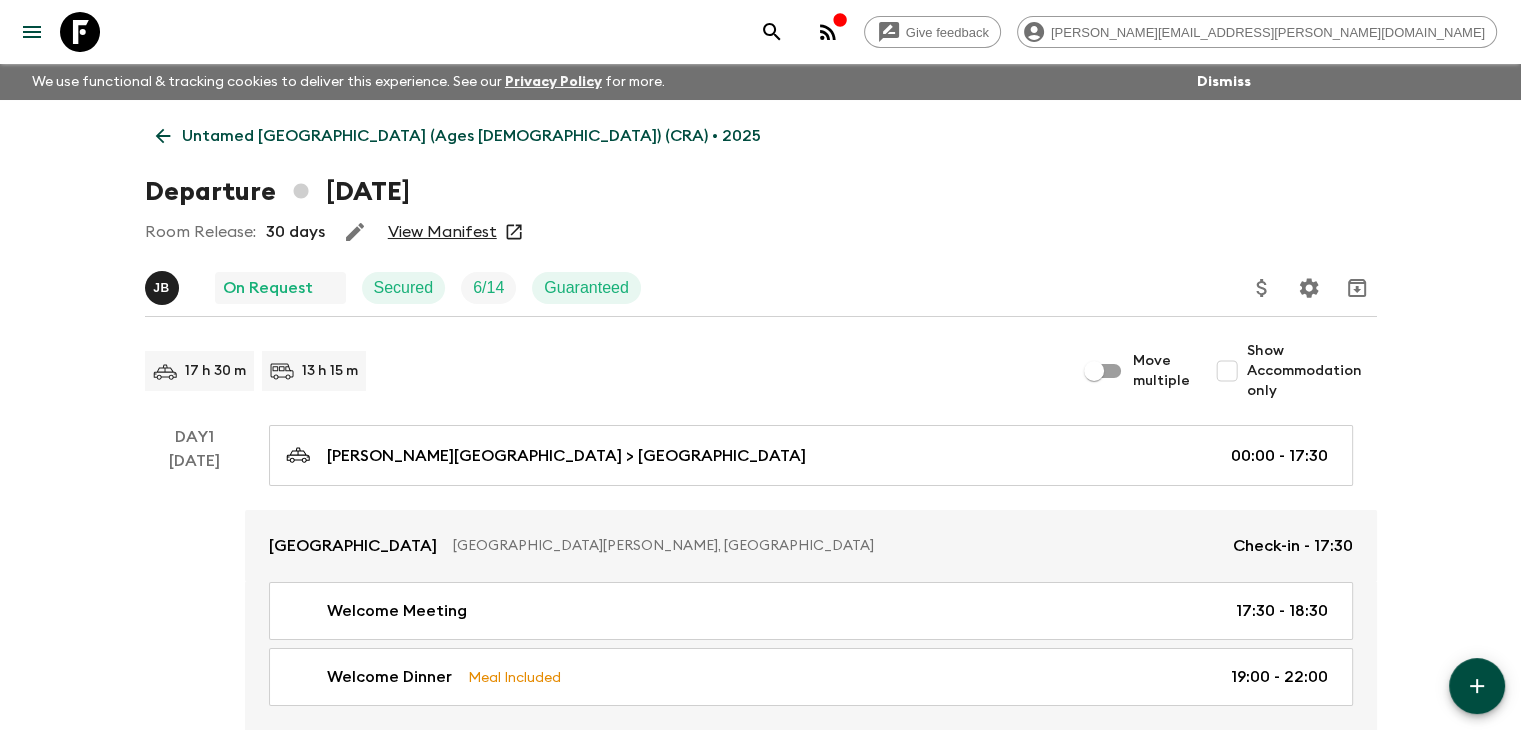 click on "View Manifest" at bounding box center [442, 232] 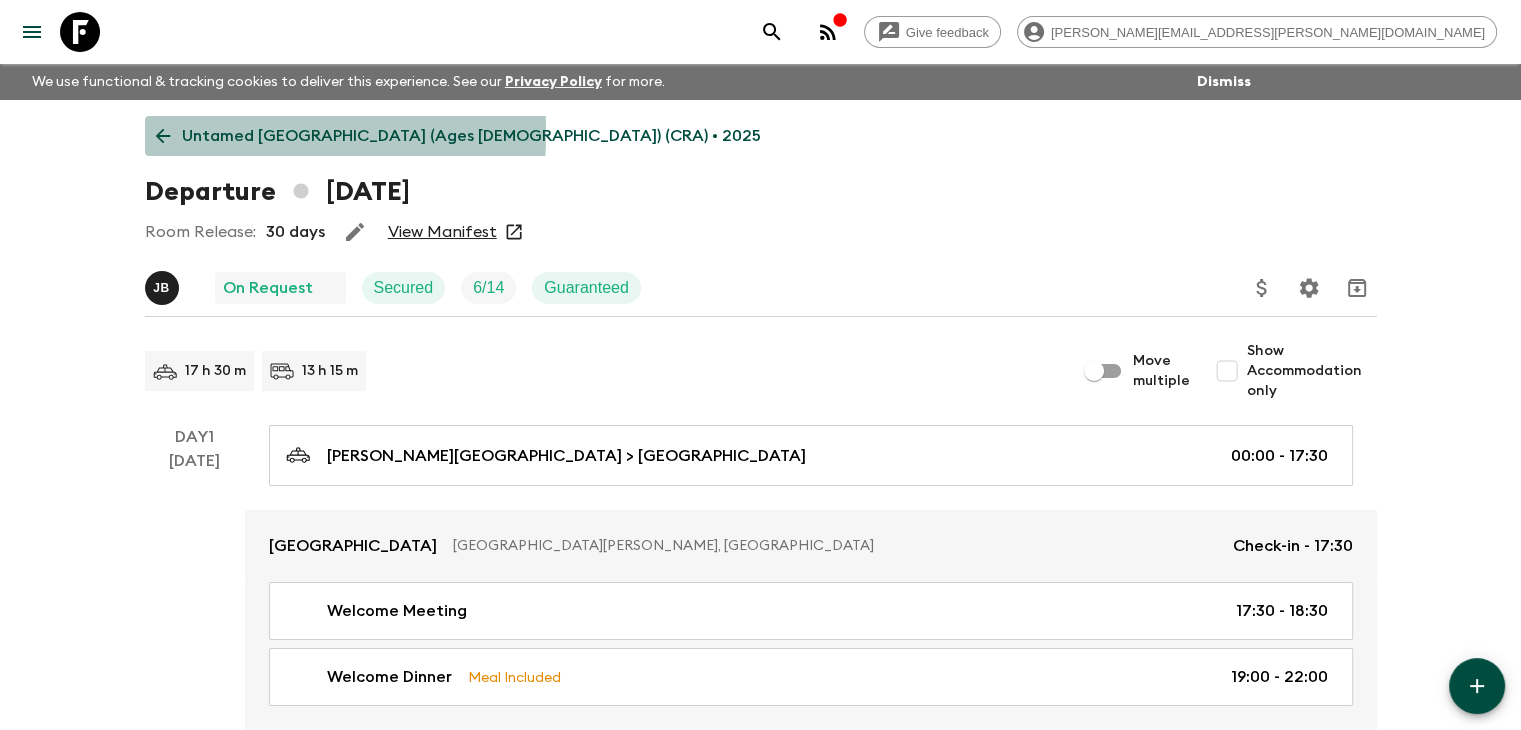 click on "Untamed [GEOGRAPHIC_DATA] (Ages [DEMOGRAPHIC_DATA]) (CRA) • 2025" at bounding box center [458, 136] 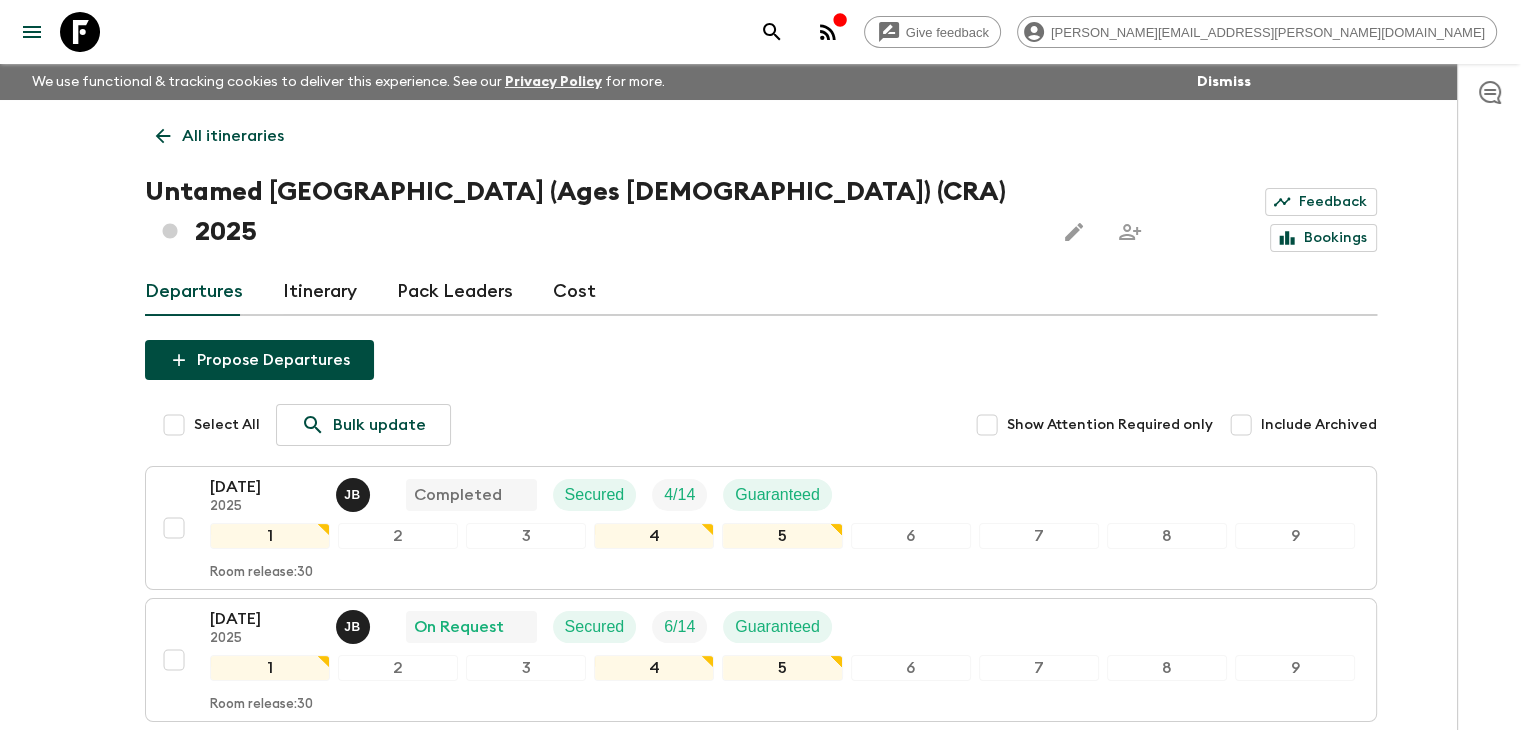click 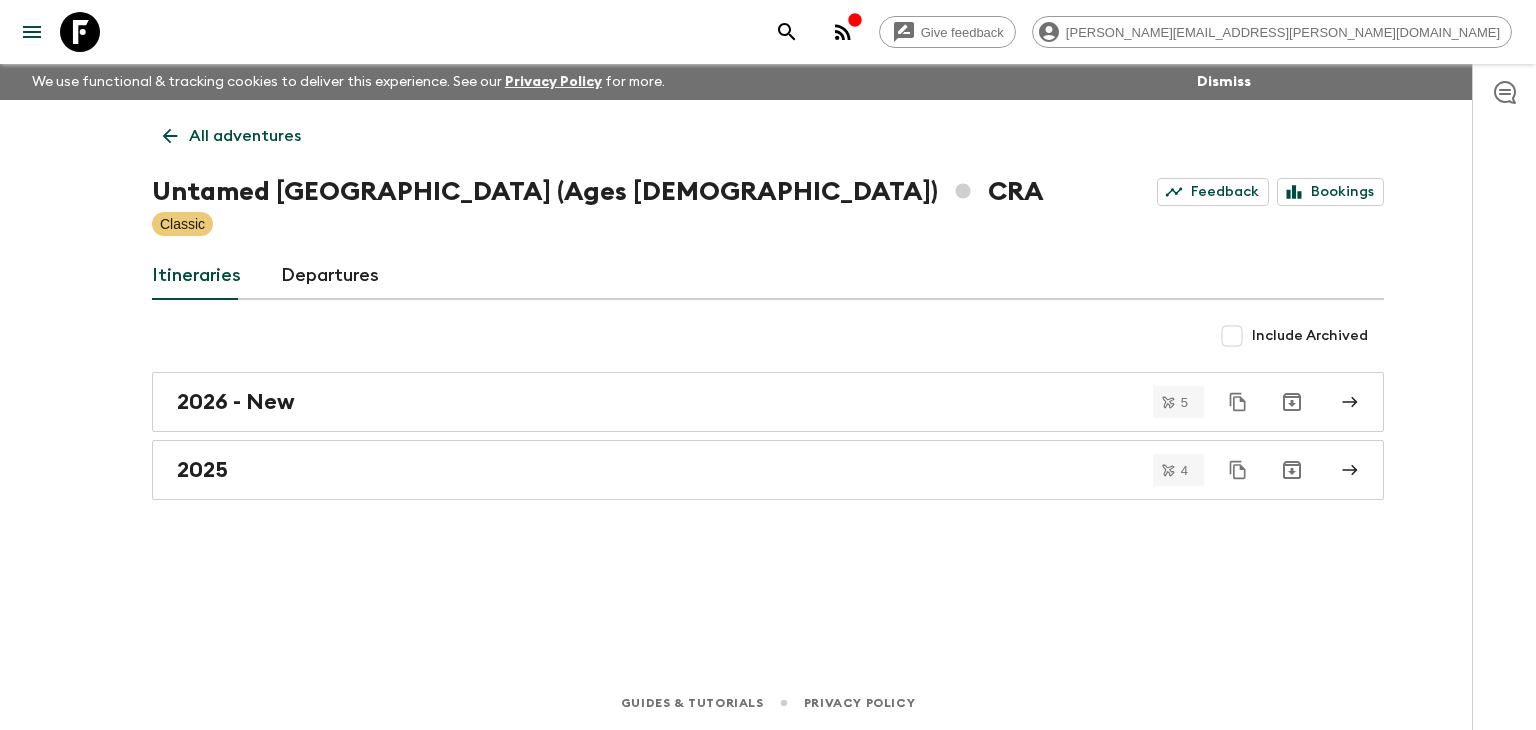 click 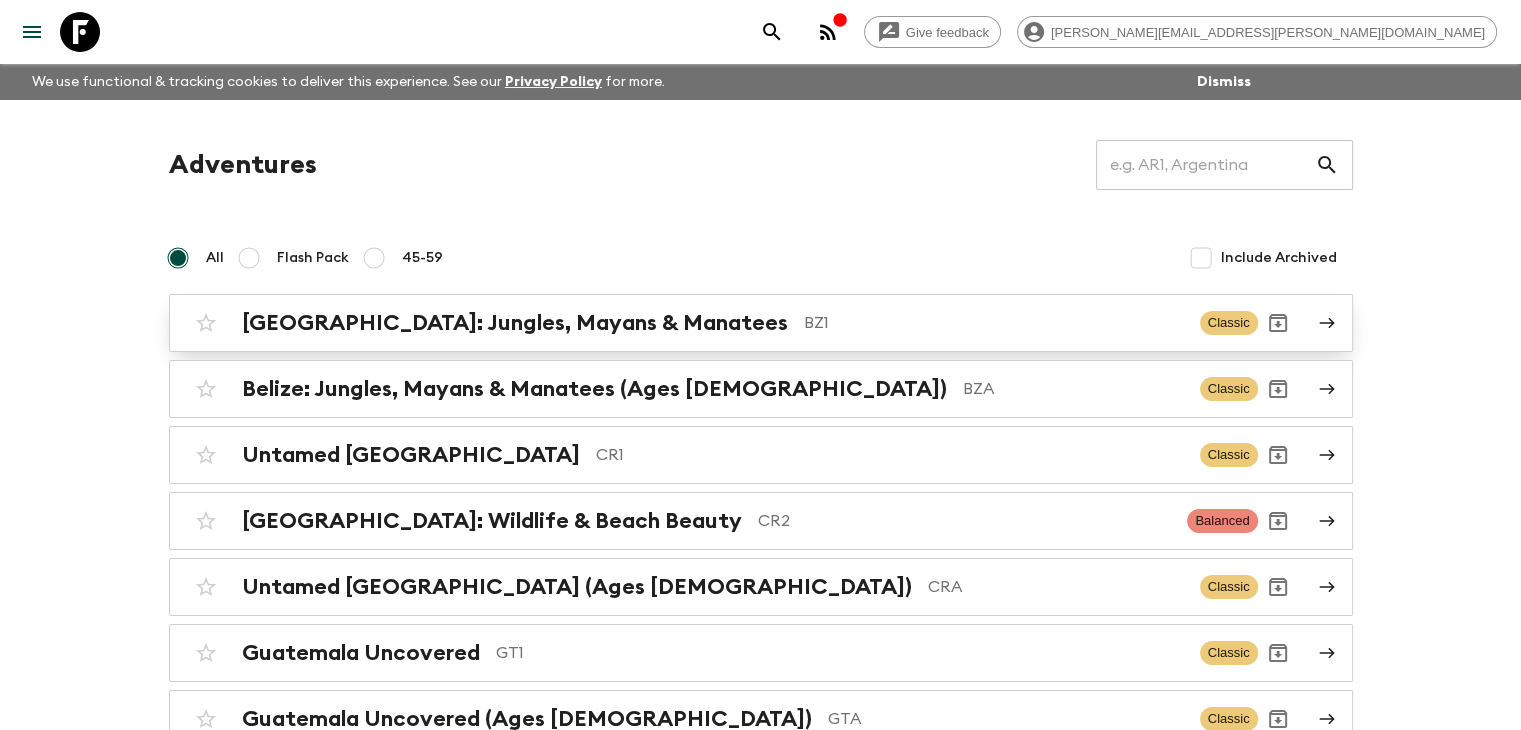 click on "[GEOGRAPHIC_DATA]: Jungles, Mayans & Manatees BZ1 Classic" at bounding box center [722, 323] 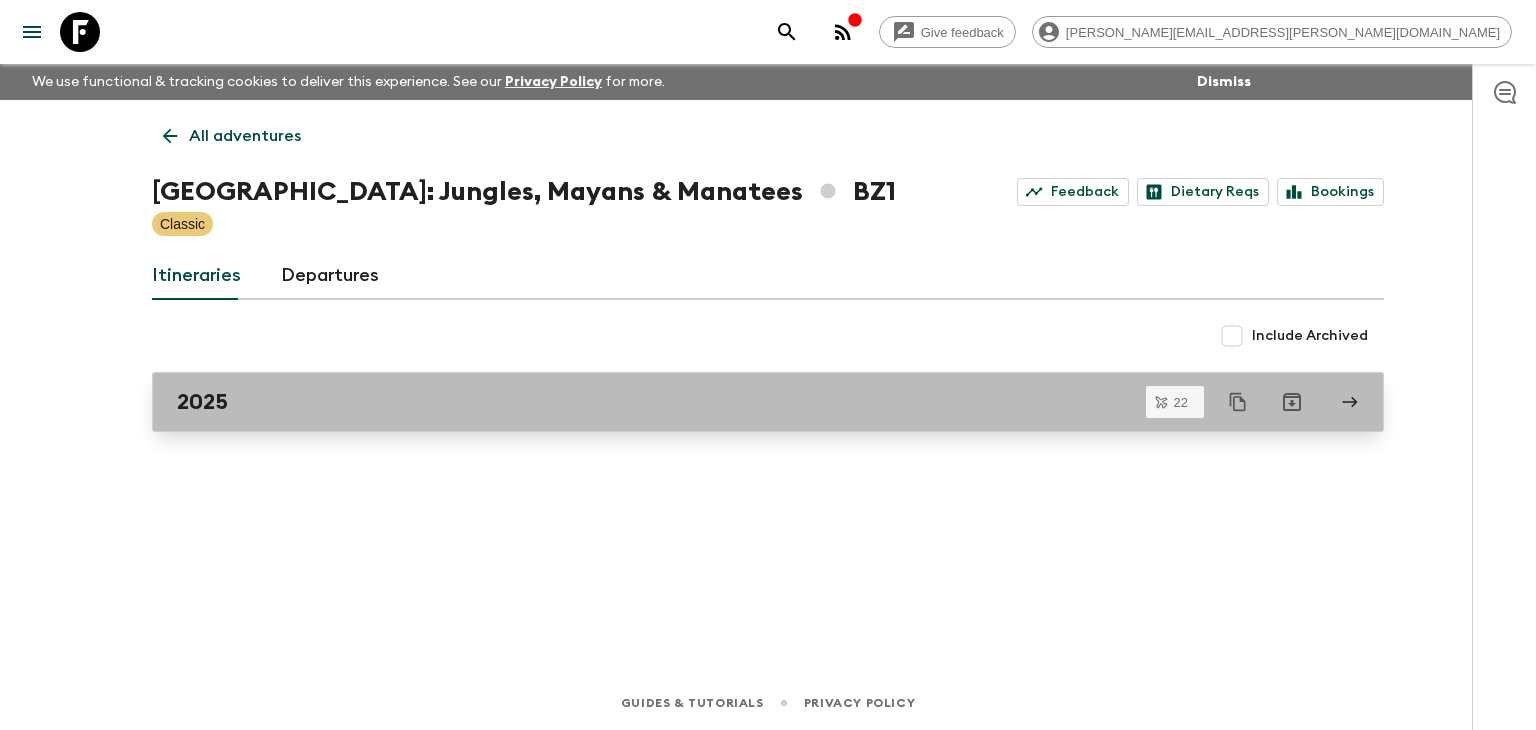 click on "2025" at bounding box center [749, 402] 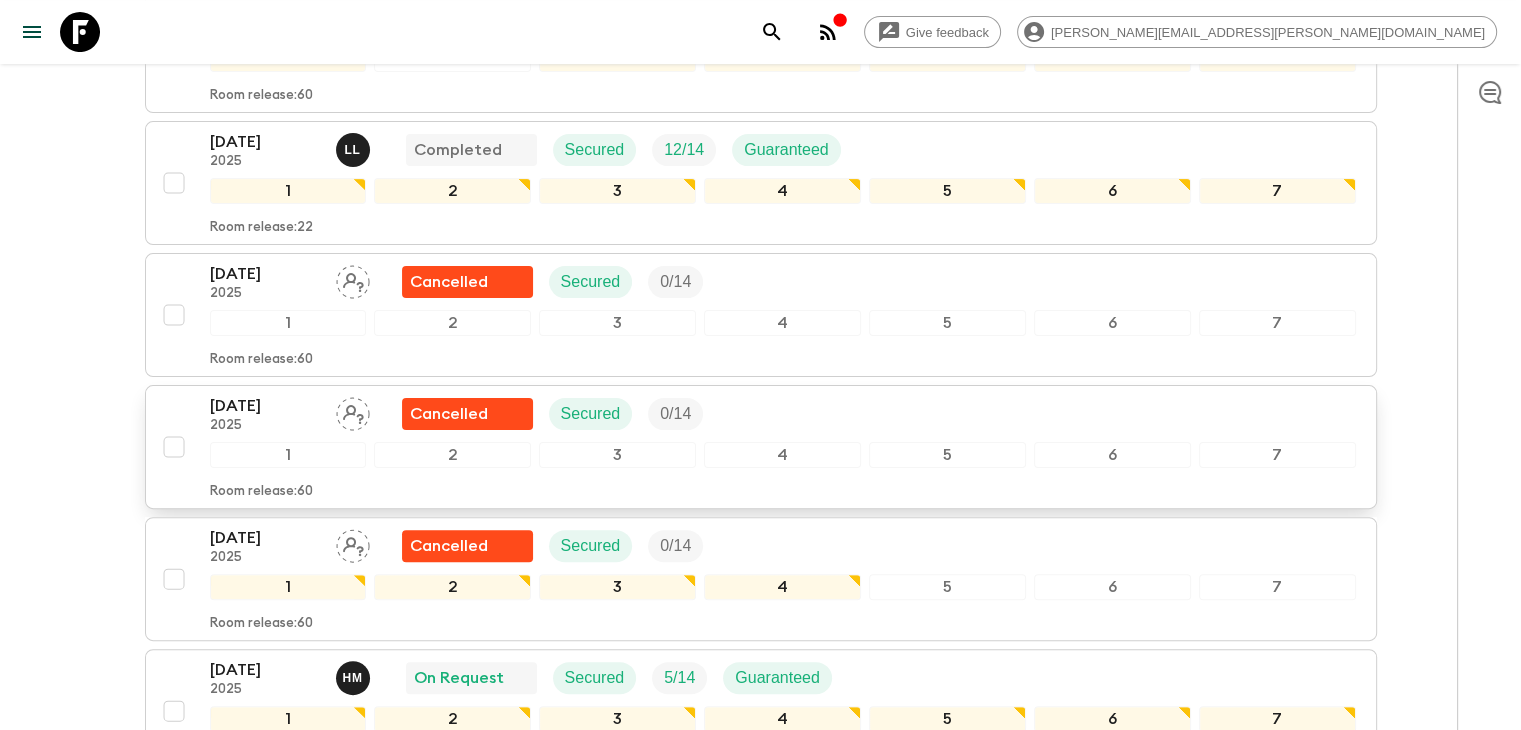 scroll, scrollTop: 600, scrollLeft: 0, axis: vertical 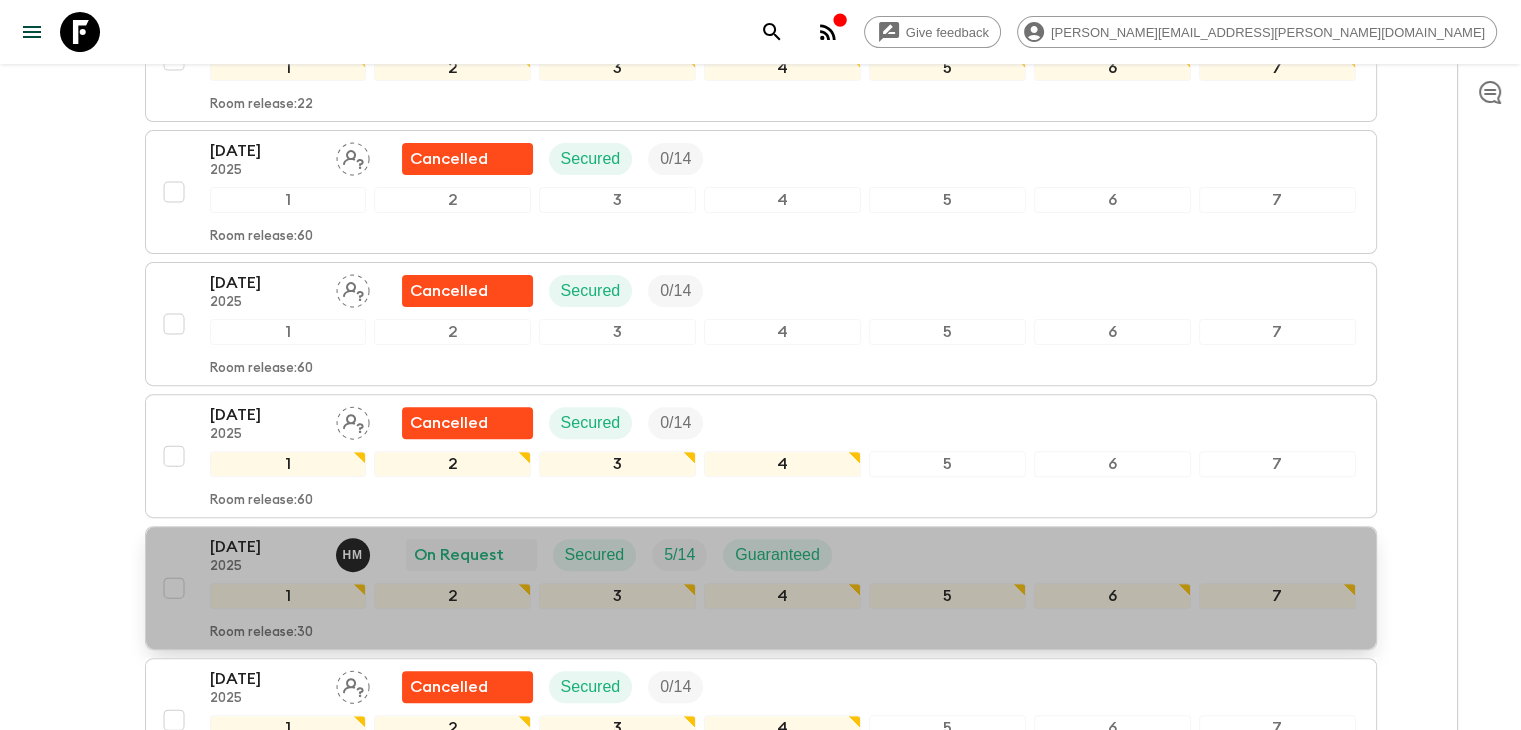 click on "[DATE]" at bounding box center [265, 547] 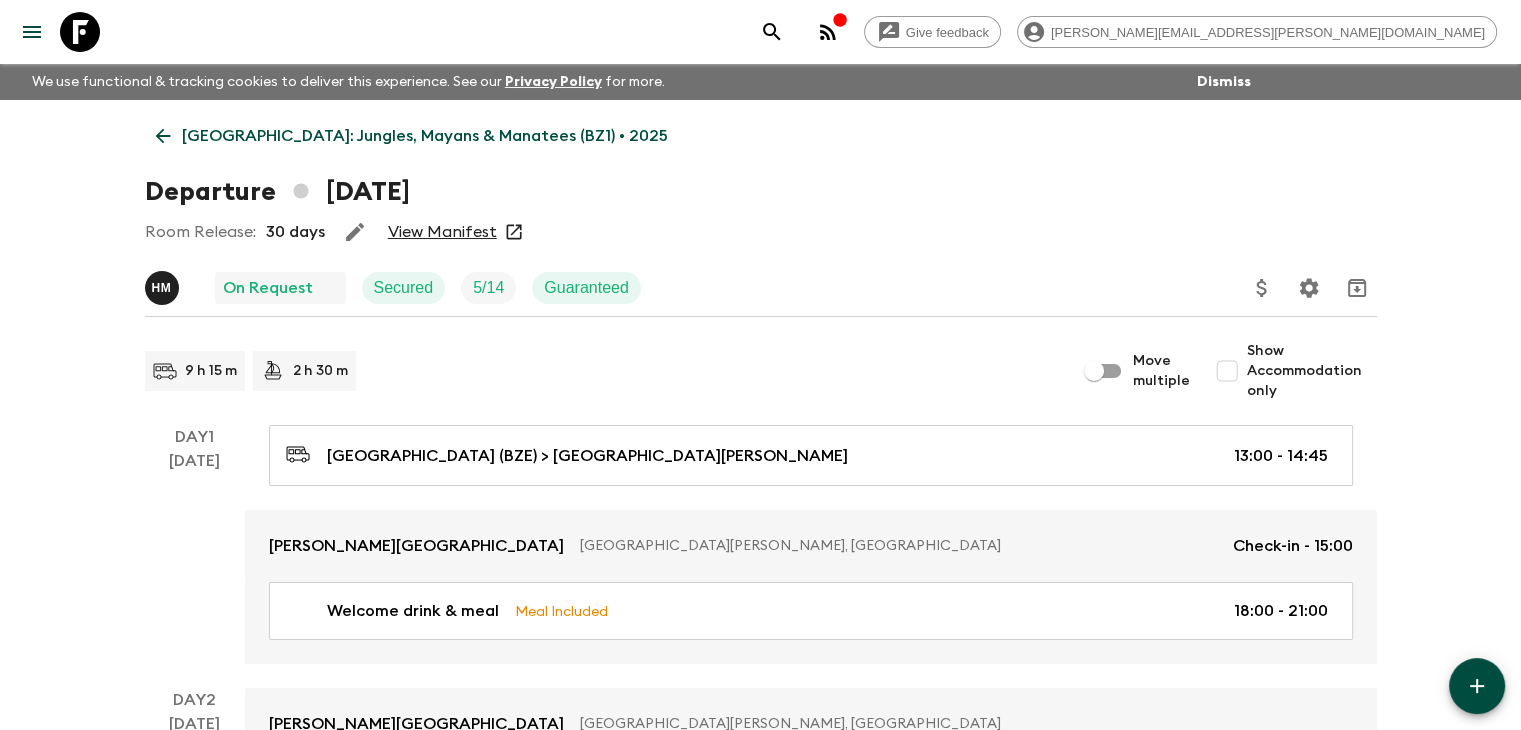 click on "View Manifest" at bounding box center [442, 232] 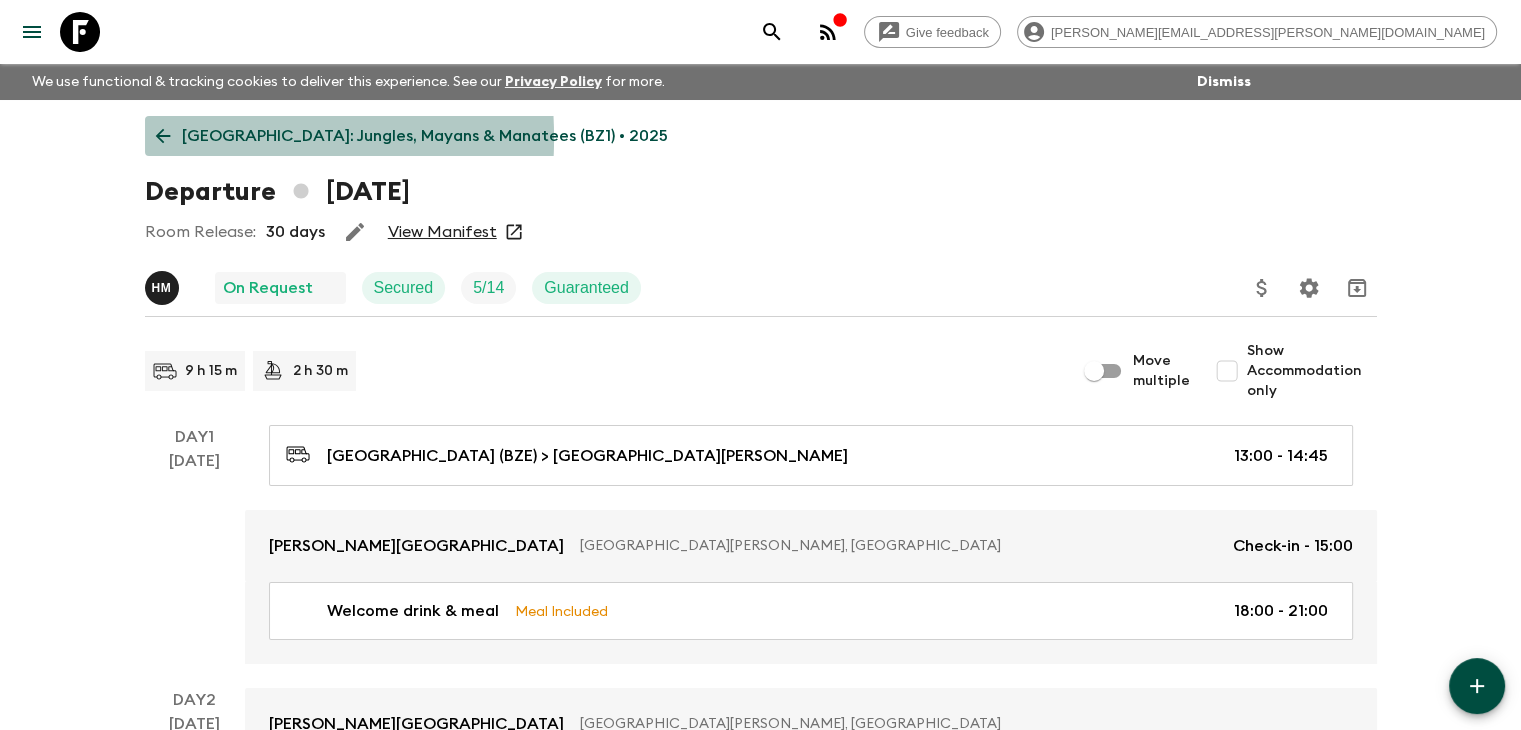 click on "[GEOGRAPHIC_DATA]: Jungles, Mayans & Manatees (BZ1) • 2025" at bounding box center (412, 136) 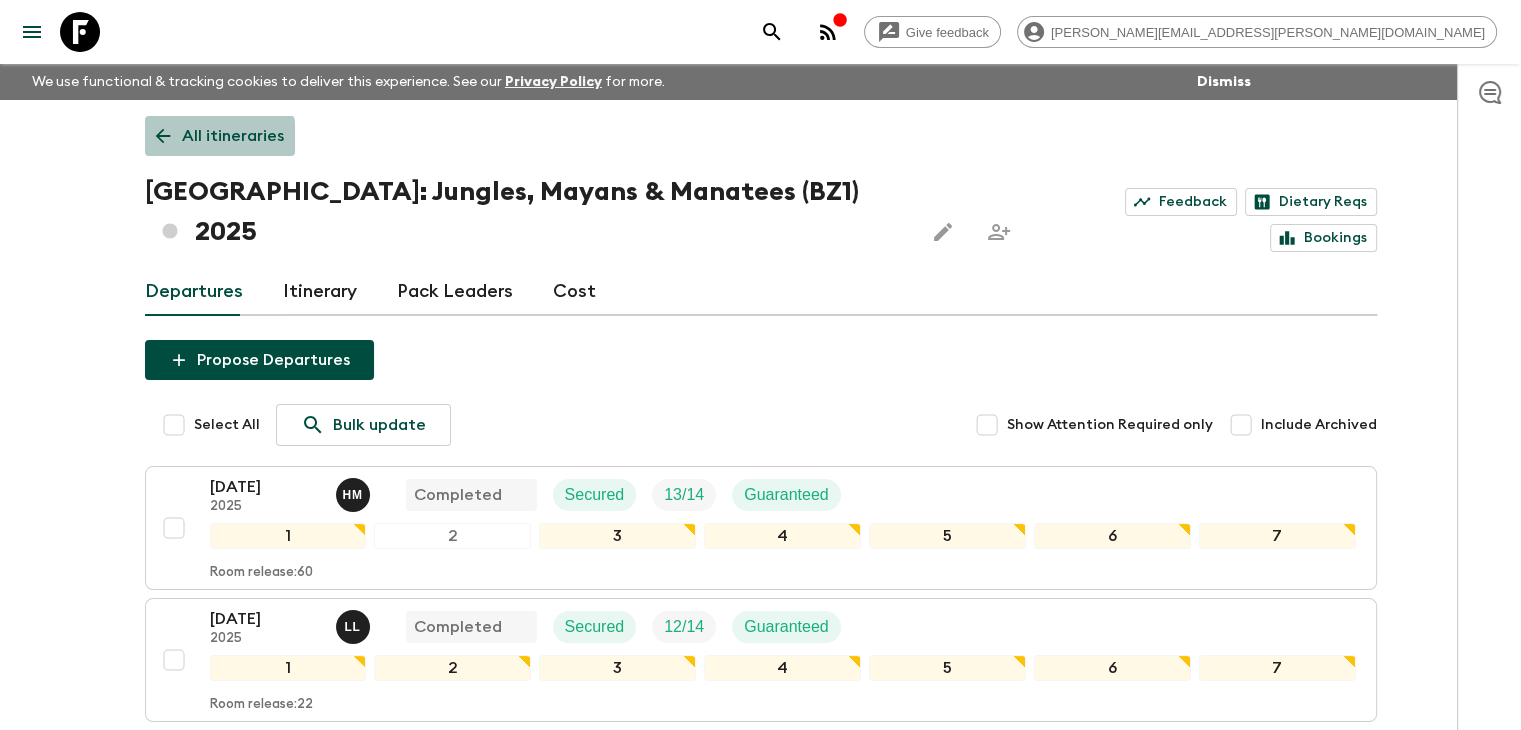 click 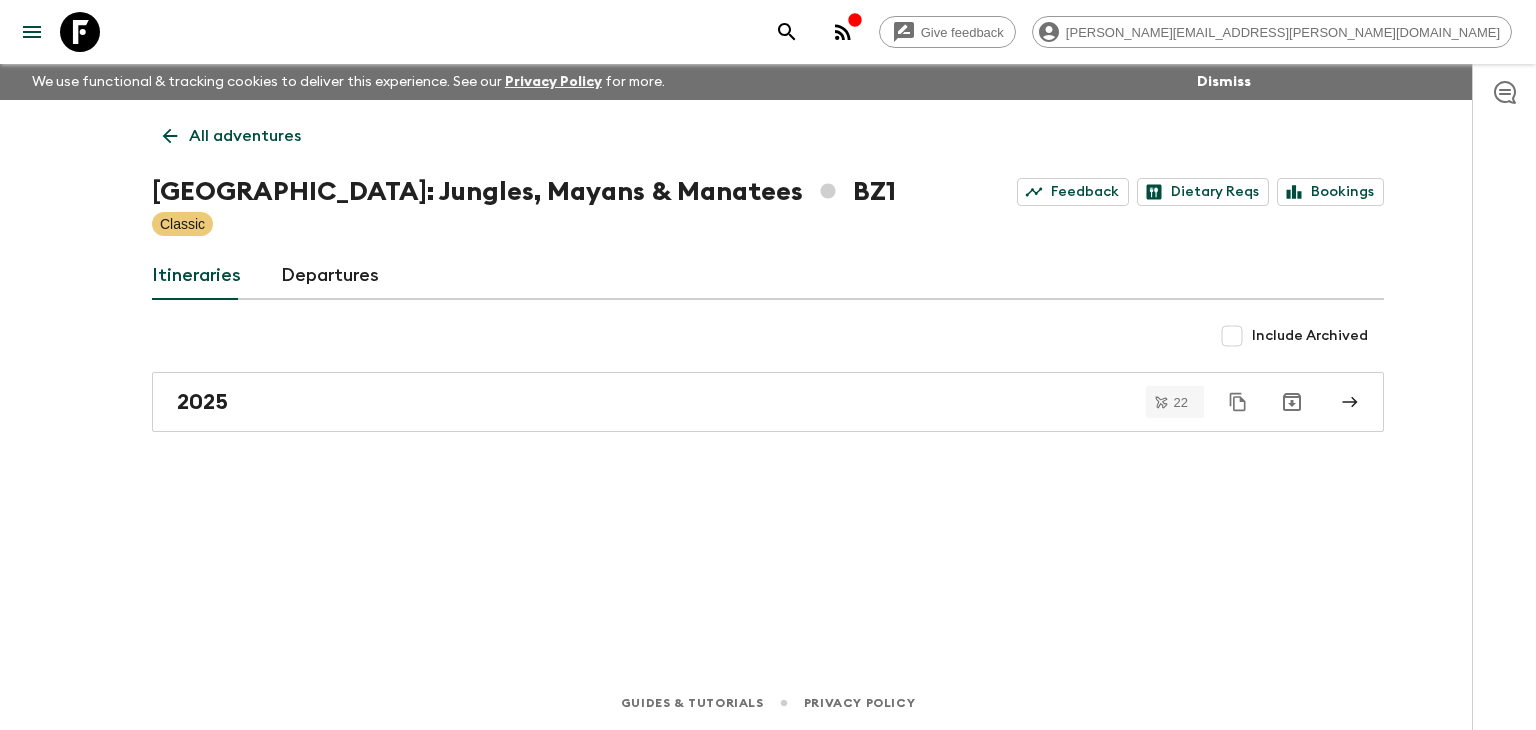 click 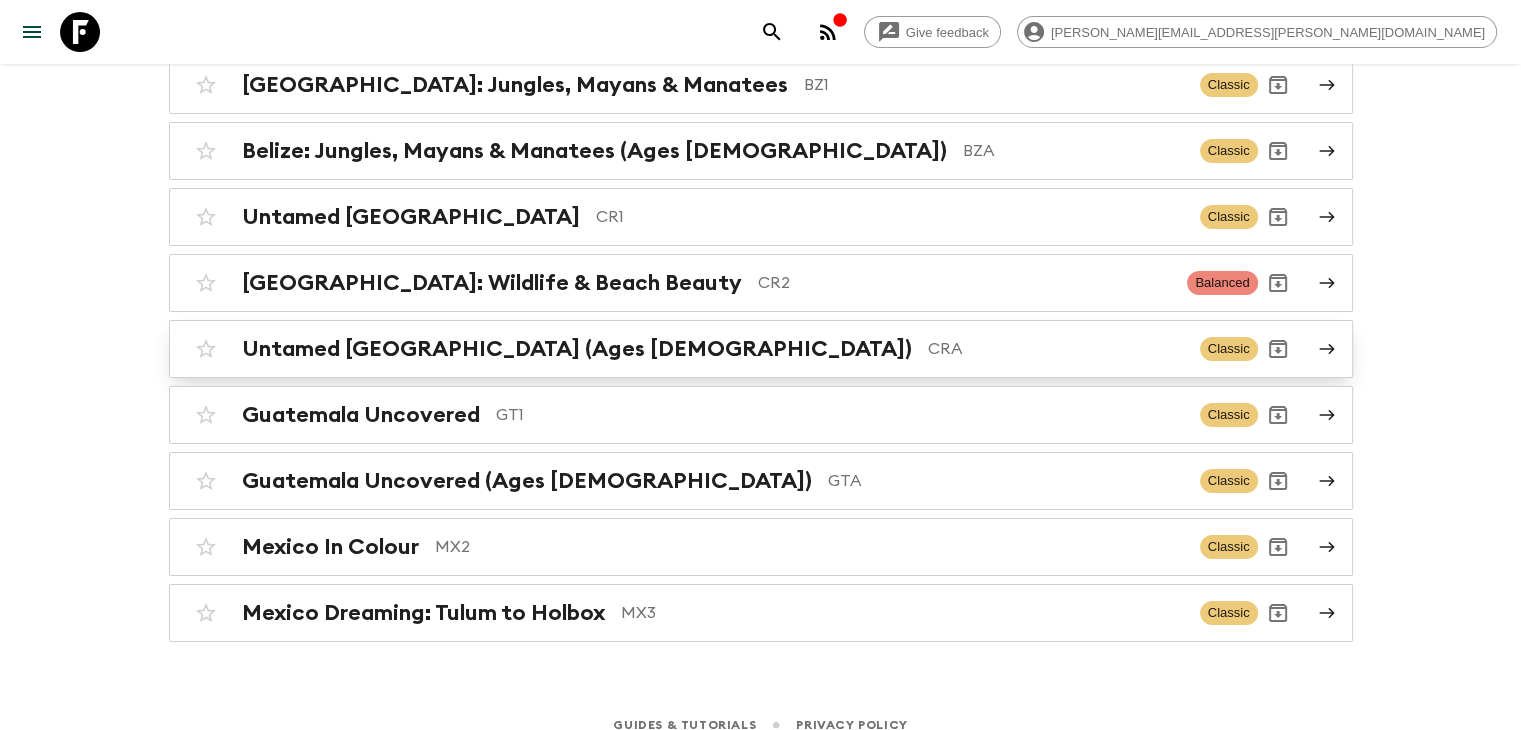 scroll, scrollTop: 256, scrollLeft: 0, axis: vertical 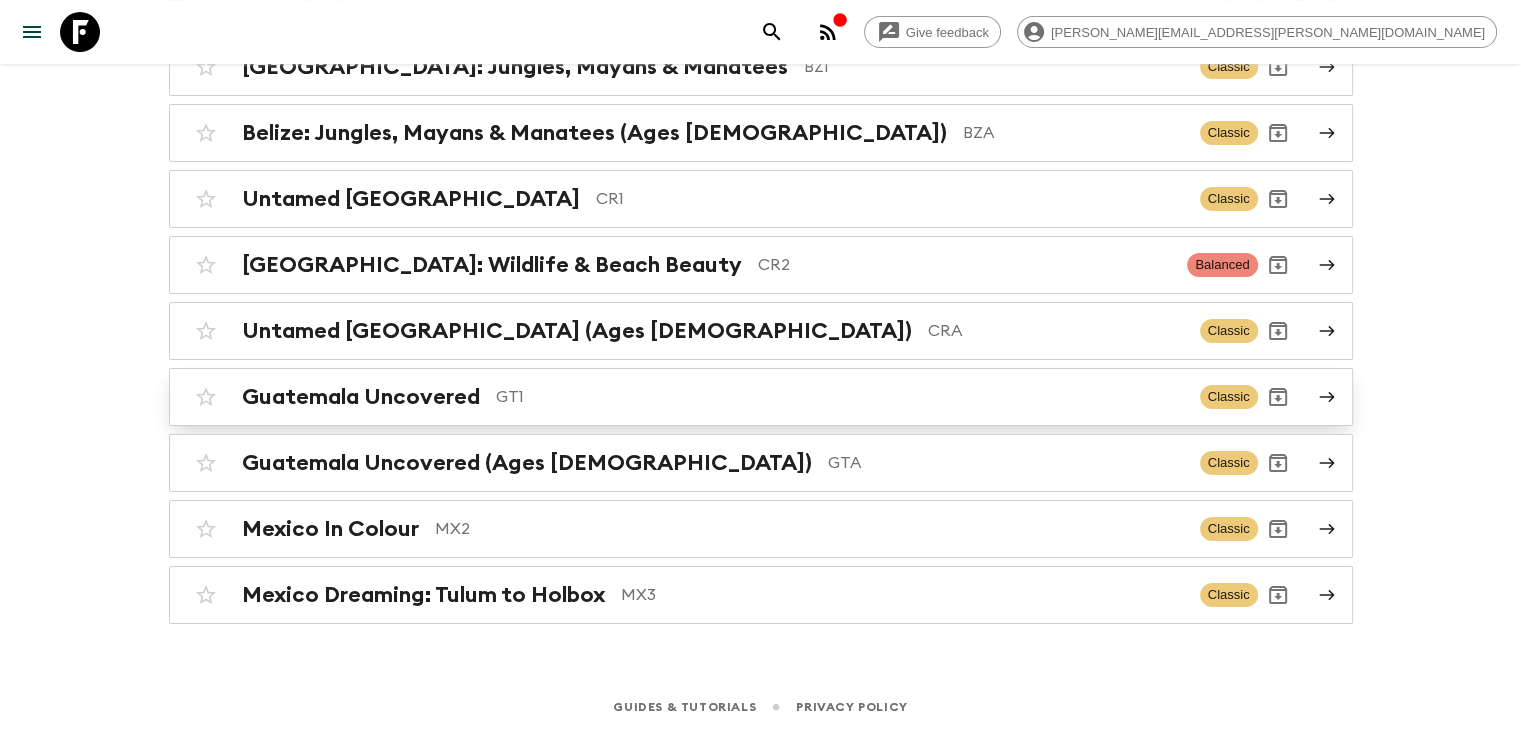 click on "Guatemala Uncovered" at bounding box center [361, 397] 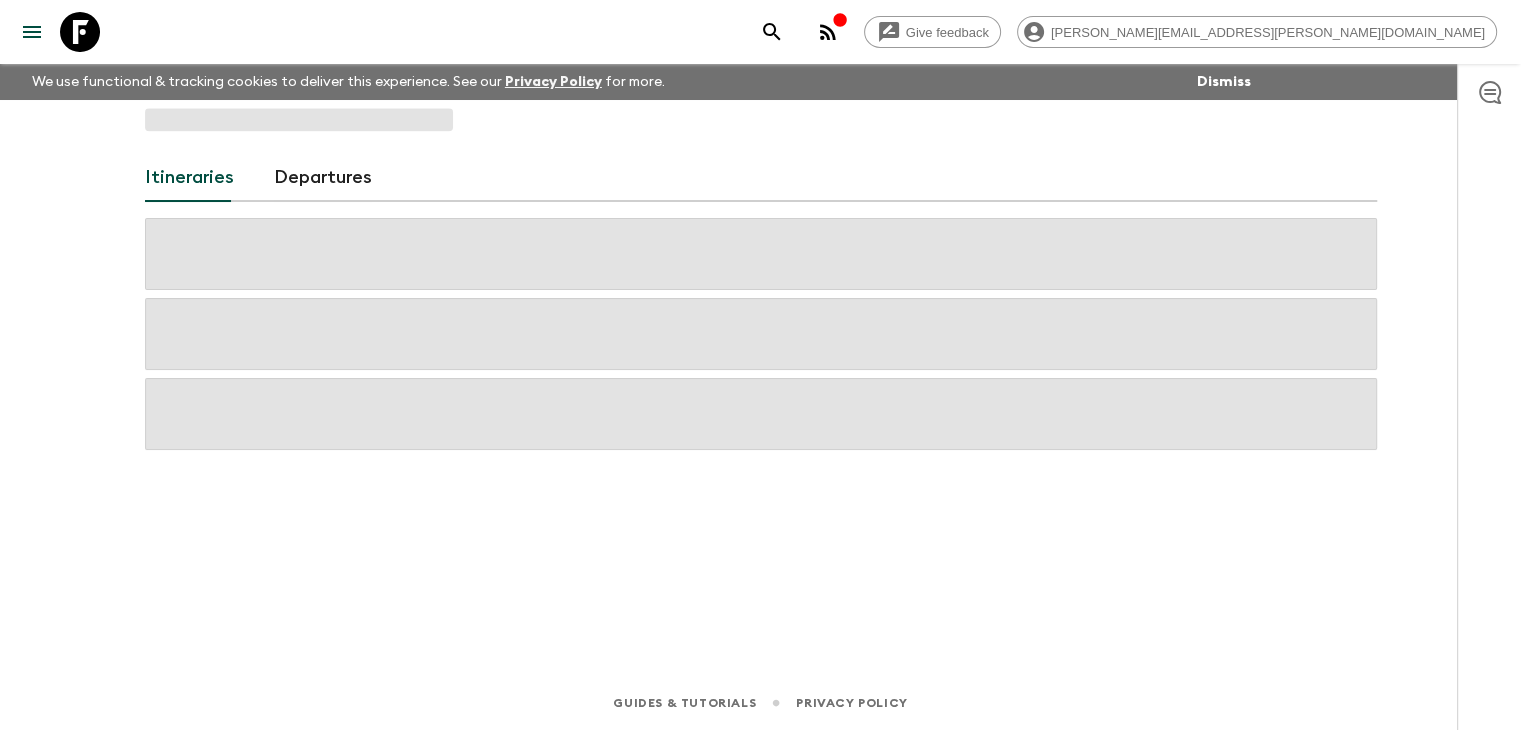 scroll, scrollTop: 0, scrollLeft: 0, axis: both 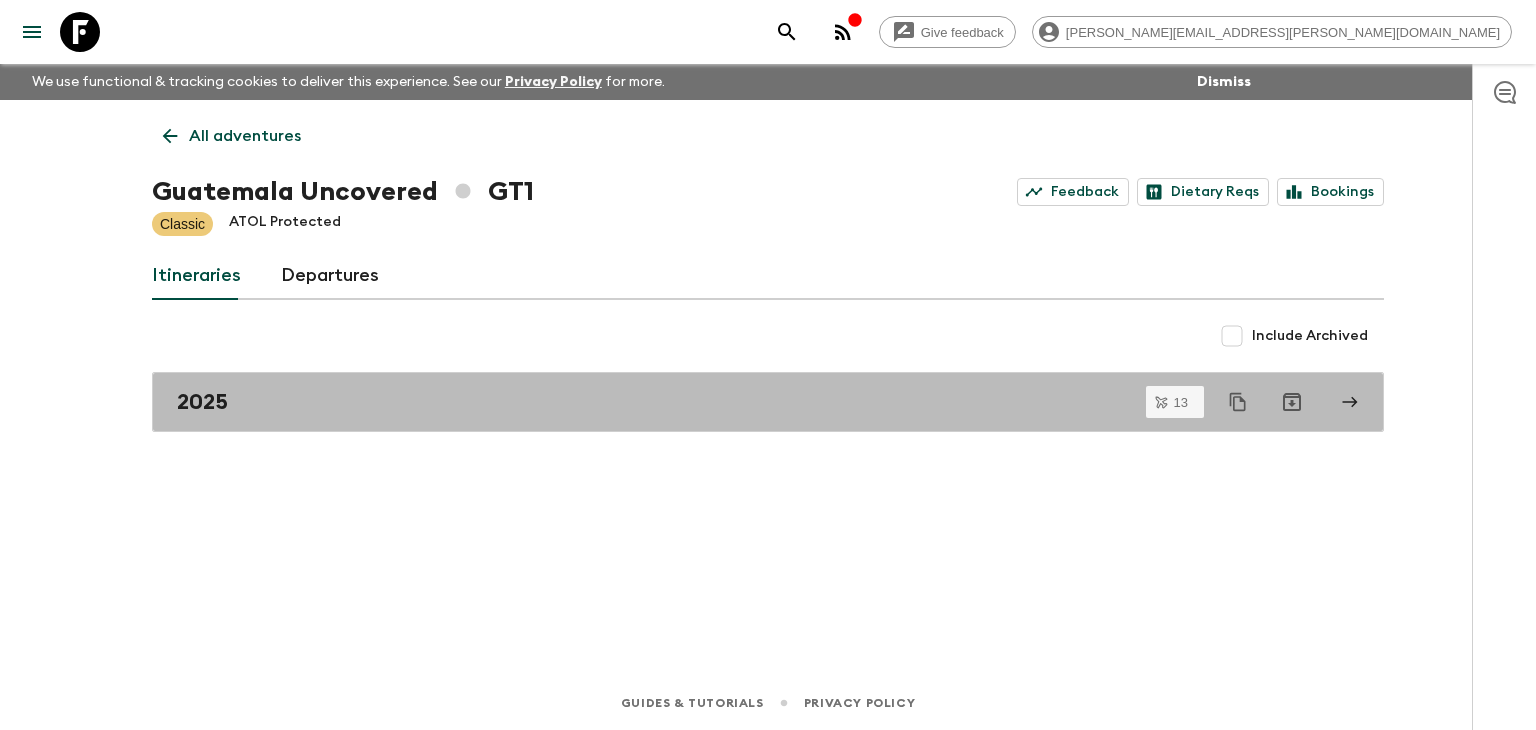 click on "2025" at bounding box center (749, 402) 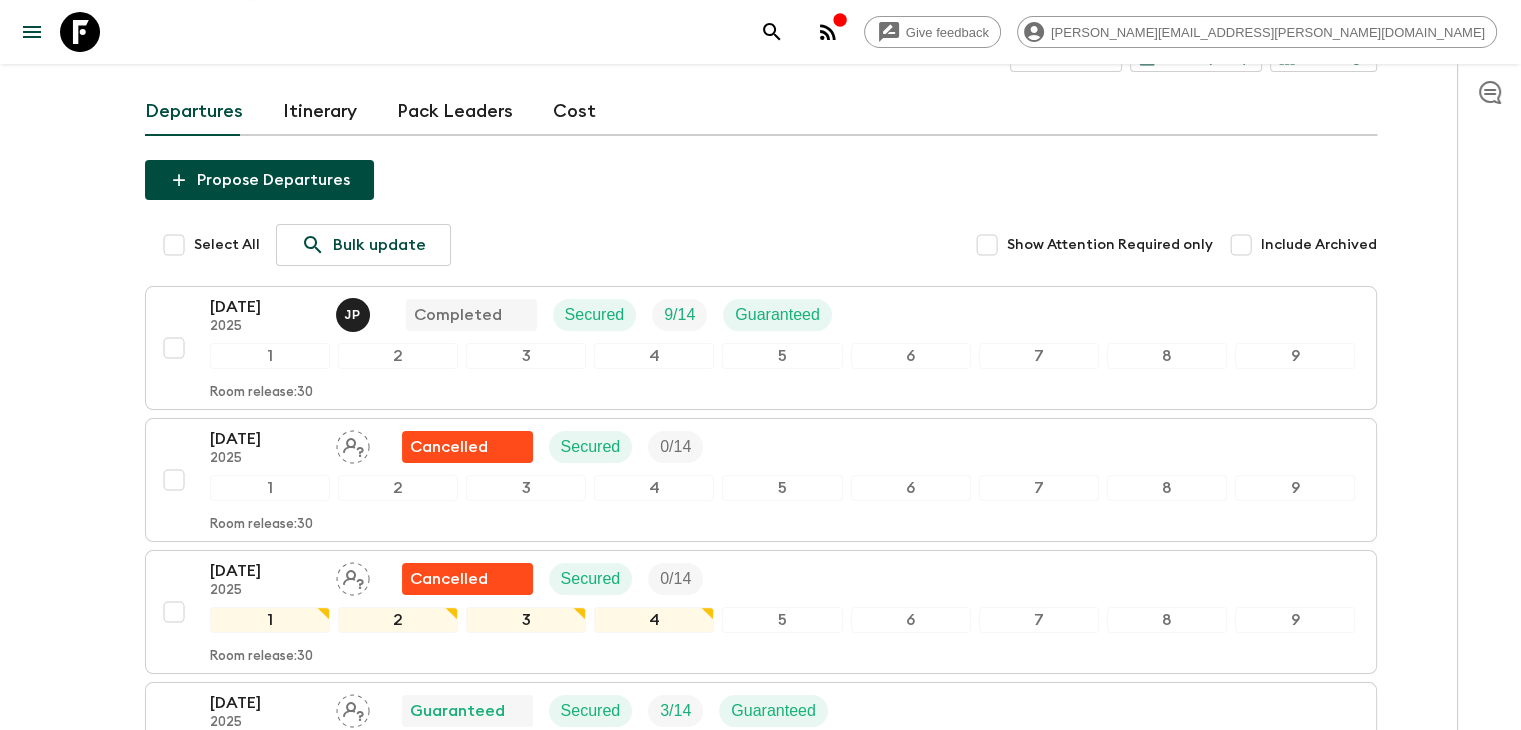 scroll, scrollTop: 0, scrollLeft: 0, axis: both 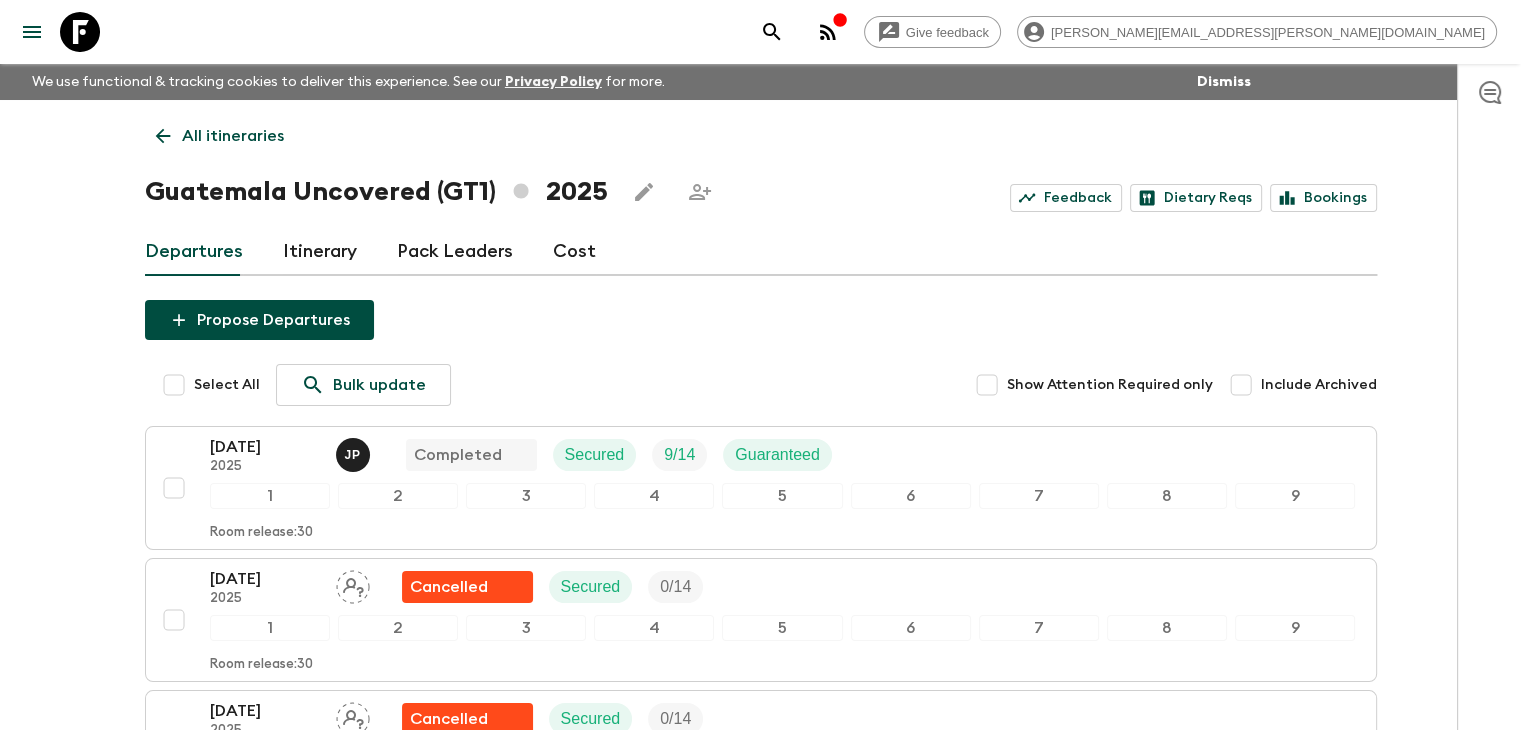 click 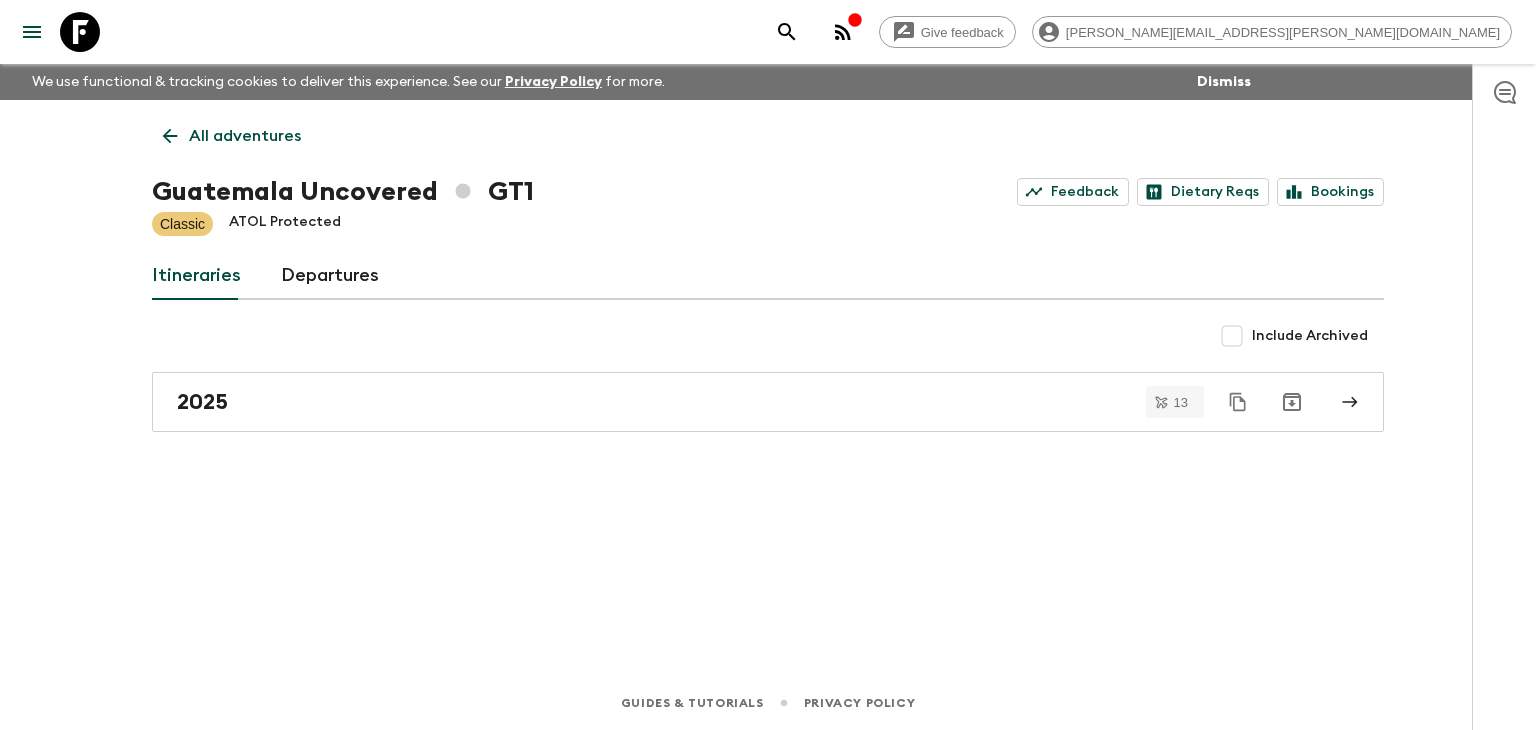 click on "All adventures" at bounding box center (232, 136) 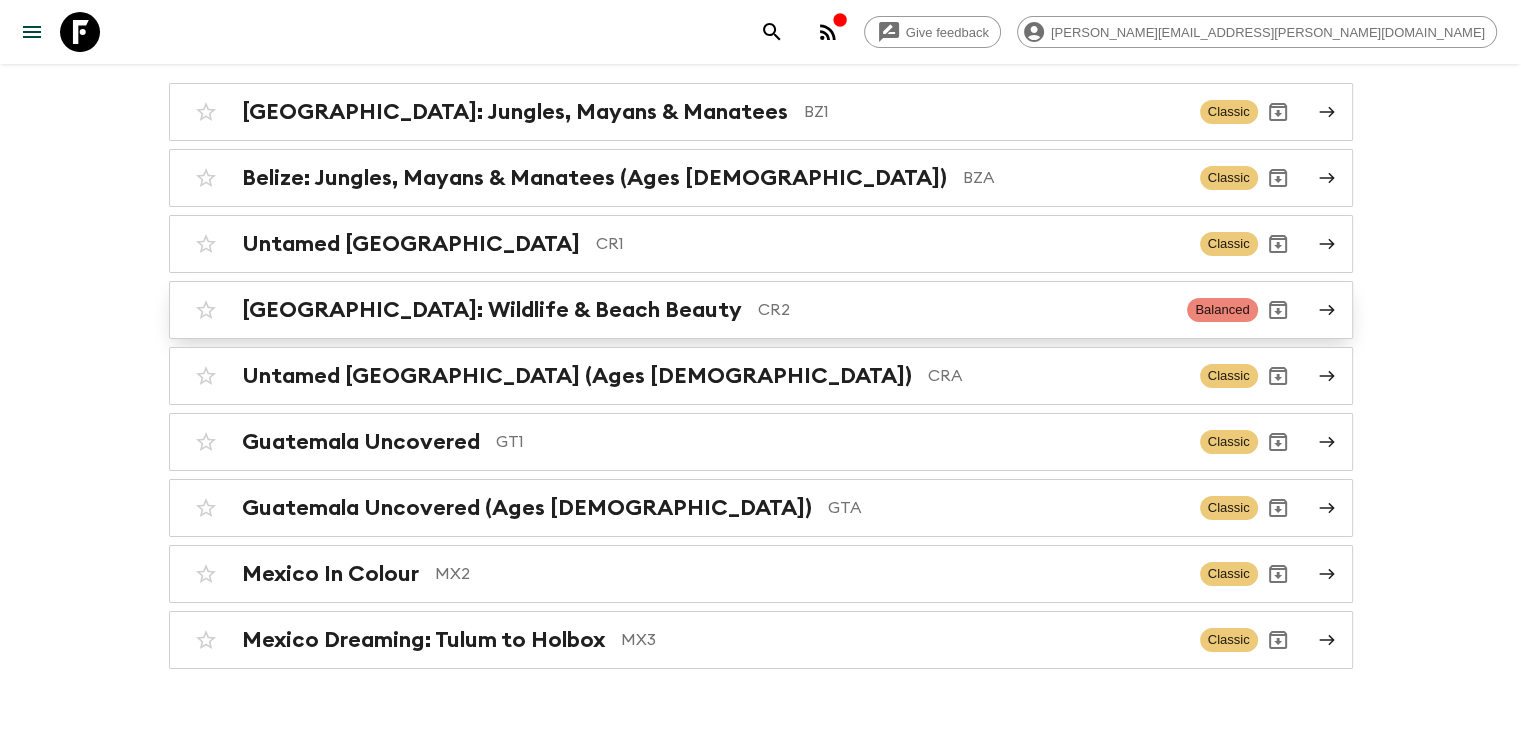 scroll, scrollTop: 256, scrollLeft: 0, axis: vertical 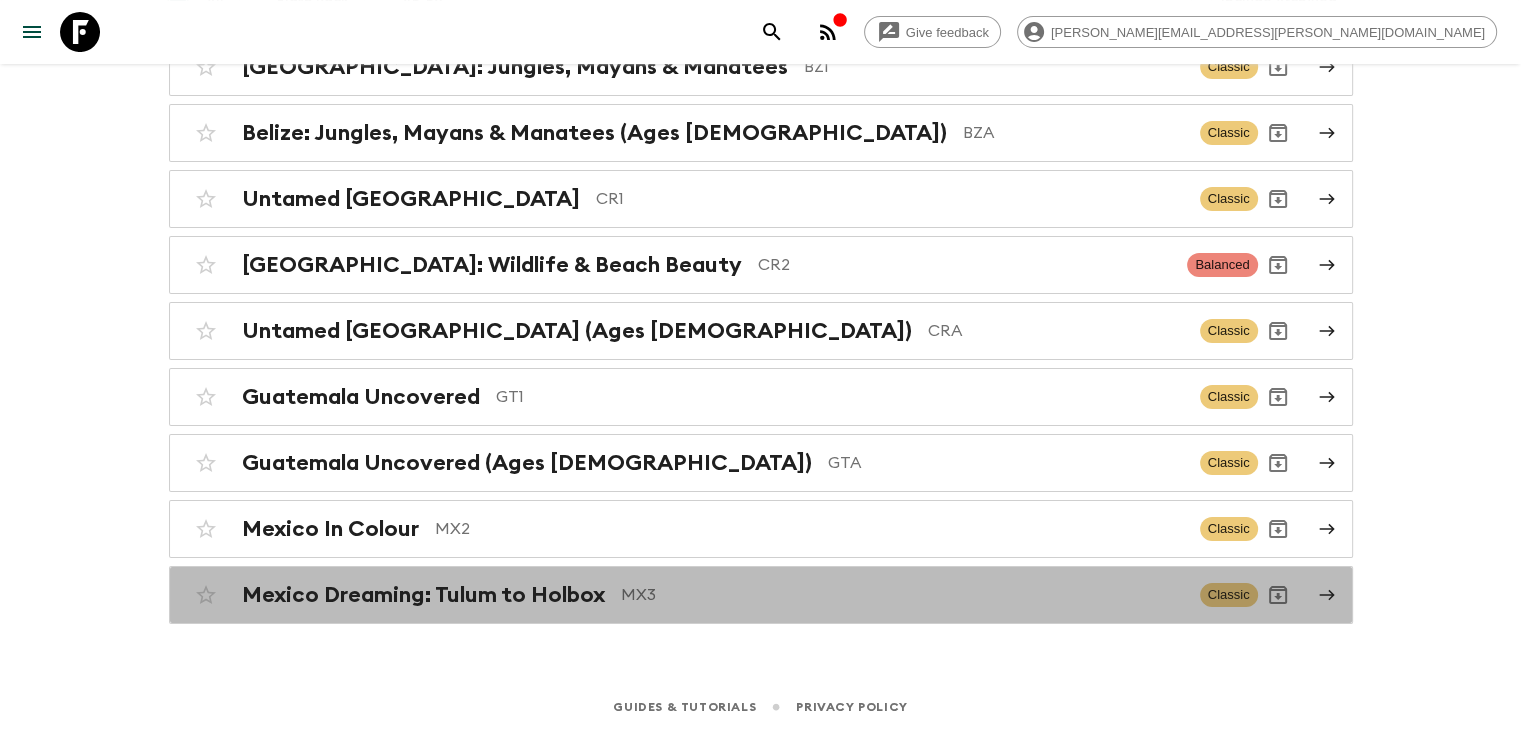click on "Mexico Dreaming: Tulum to Holbox MX3 Classic" at bounding box center [722, 595] 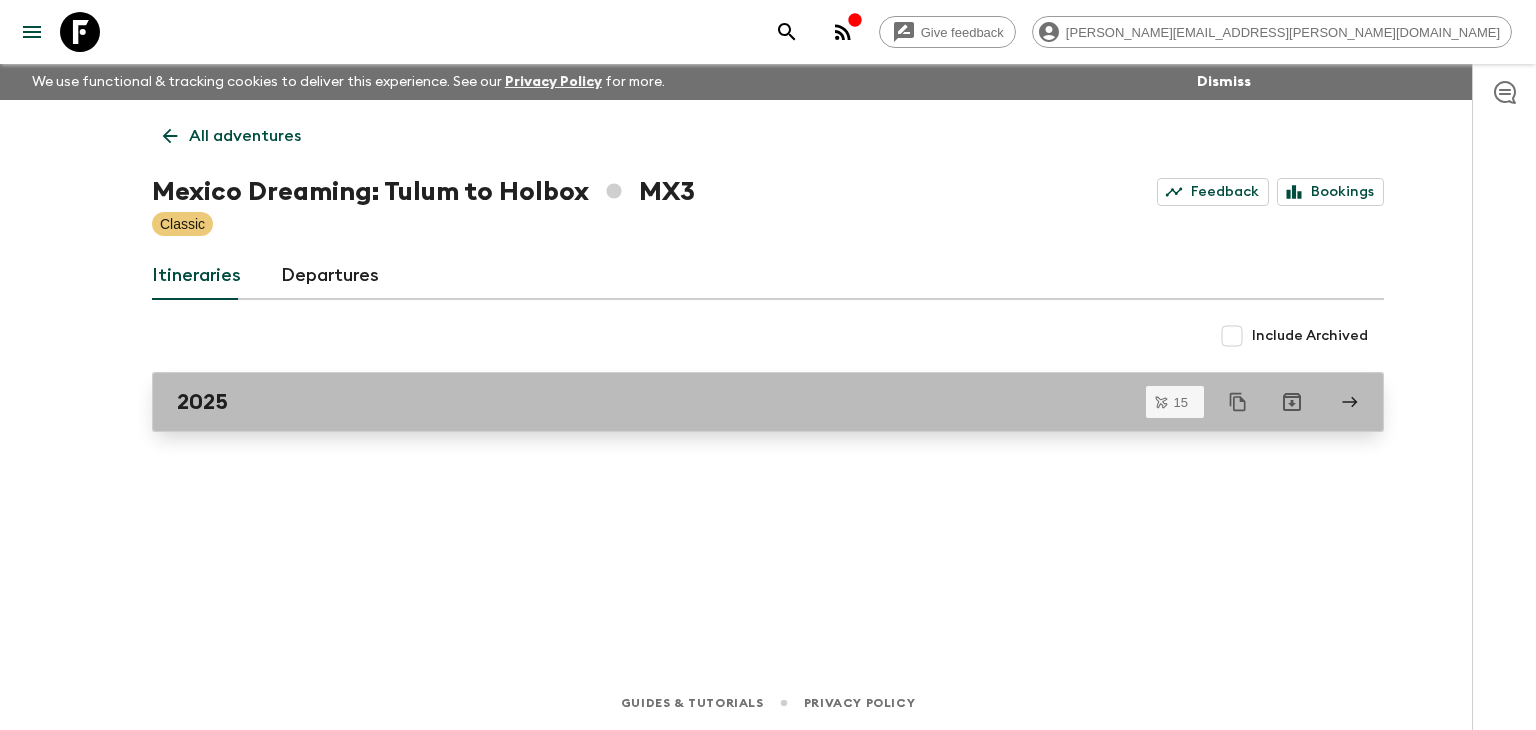 click on "2025" at bounding box center (749, 402) 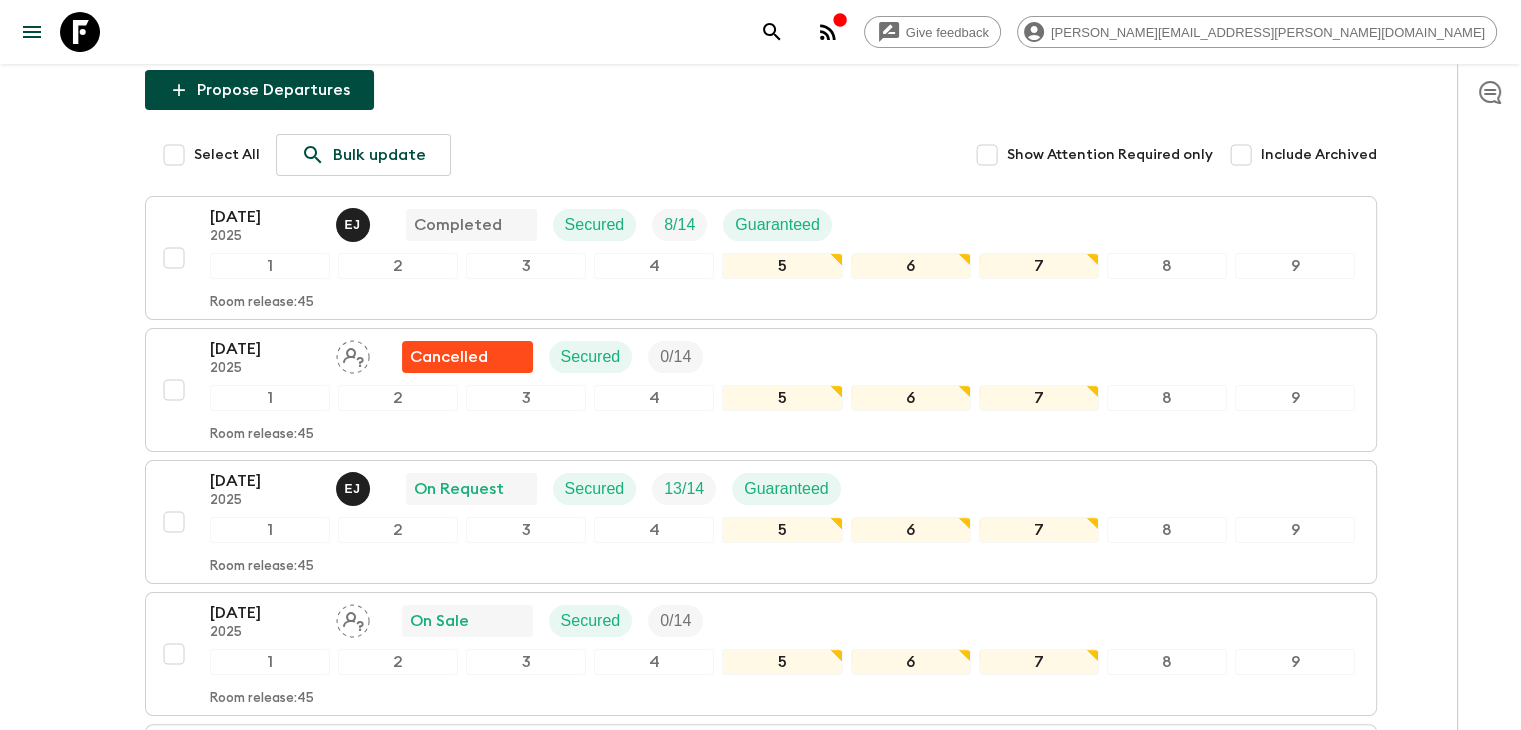 scroll, scrollTop: 300, scrollLeft: 0, axis: vertical 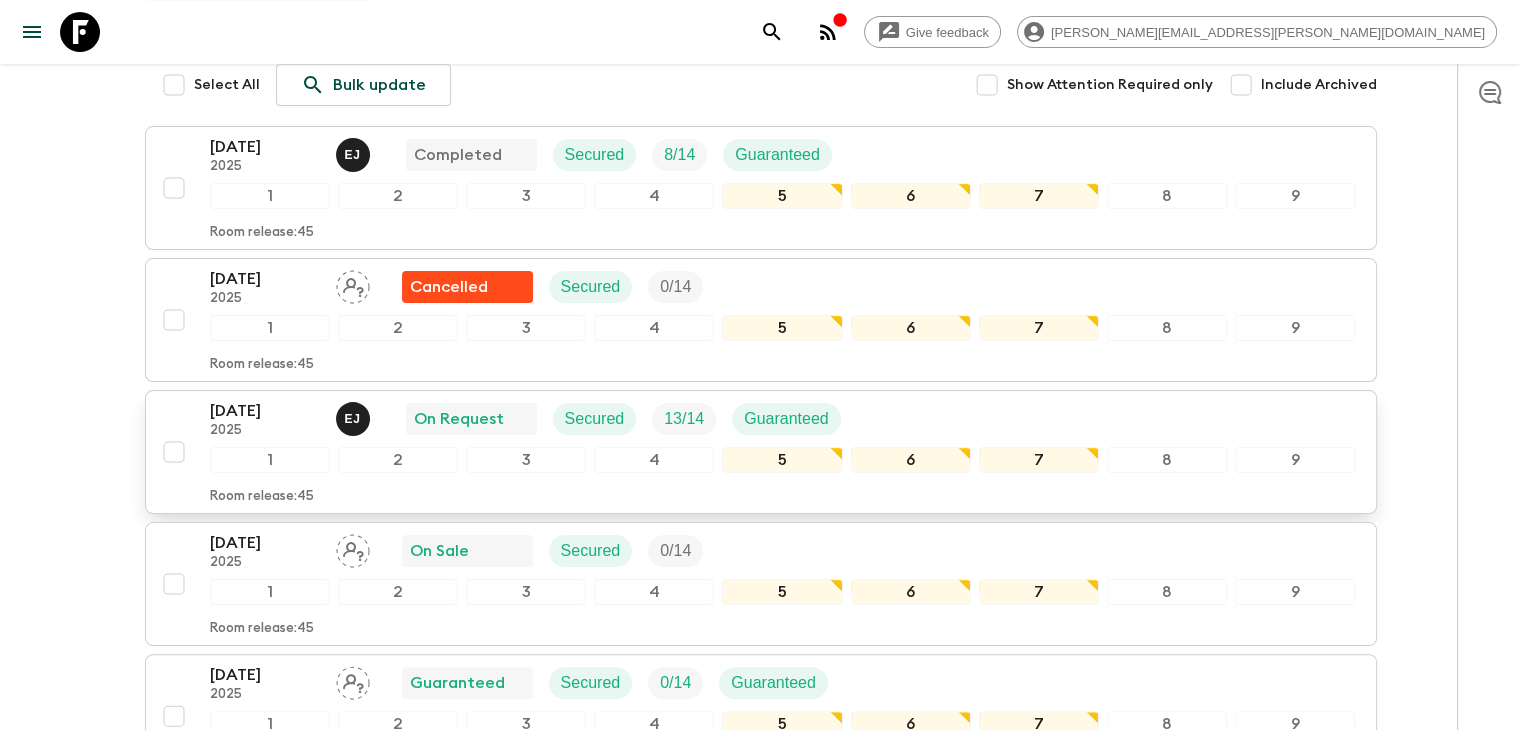 click on "2025" at bounding box center (265, 431) 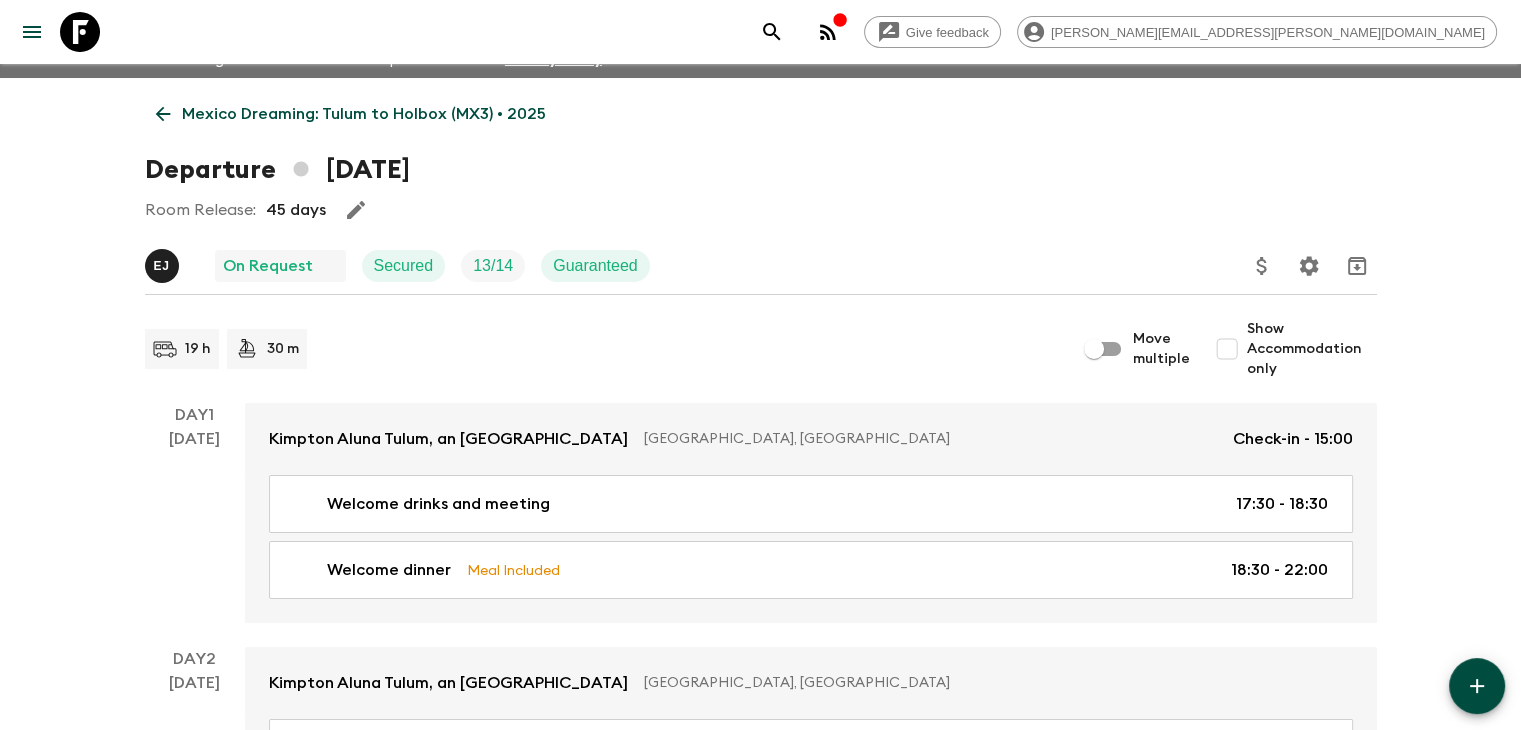 scroll, scrollTop: 0, scrollLeft: 0, axis: both 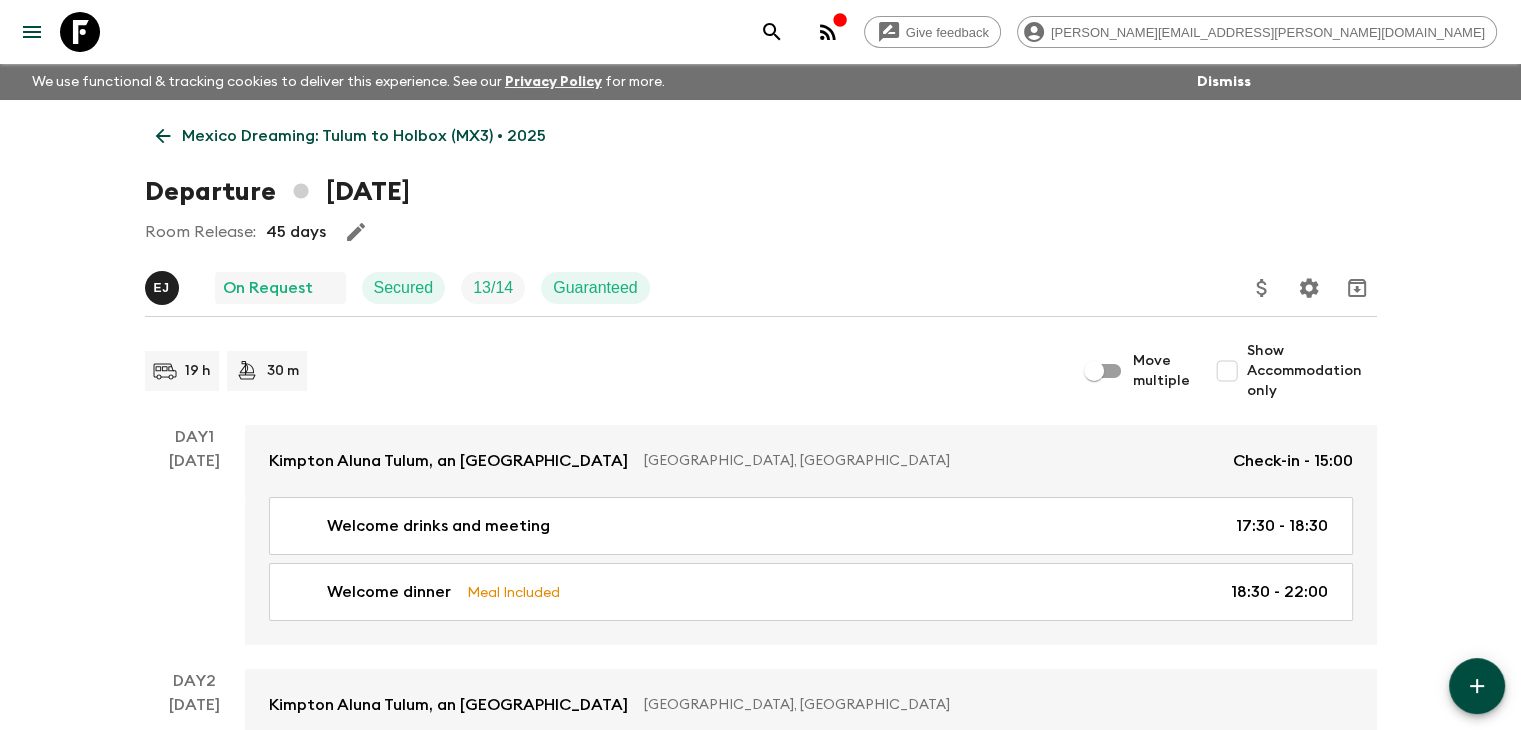 click 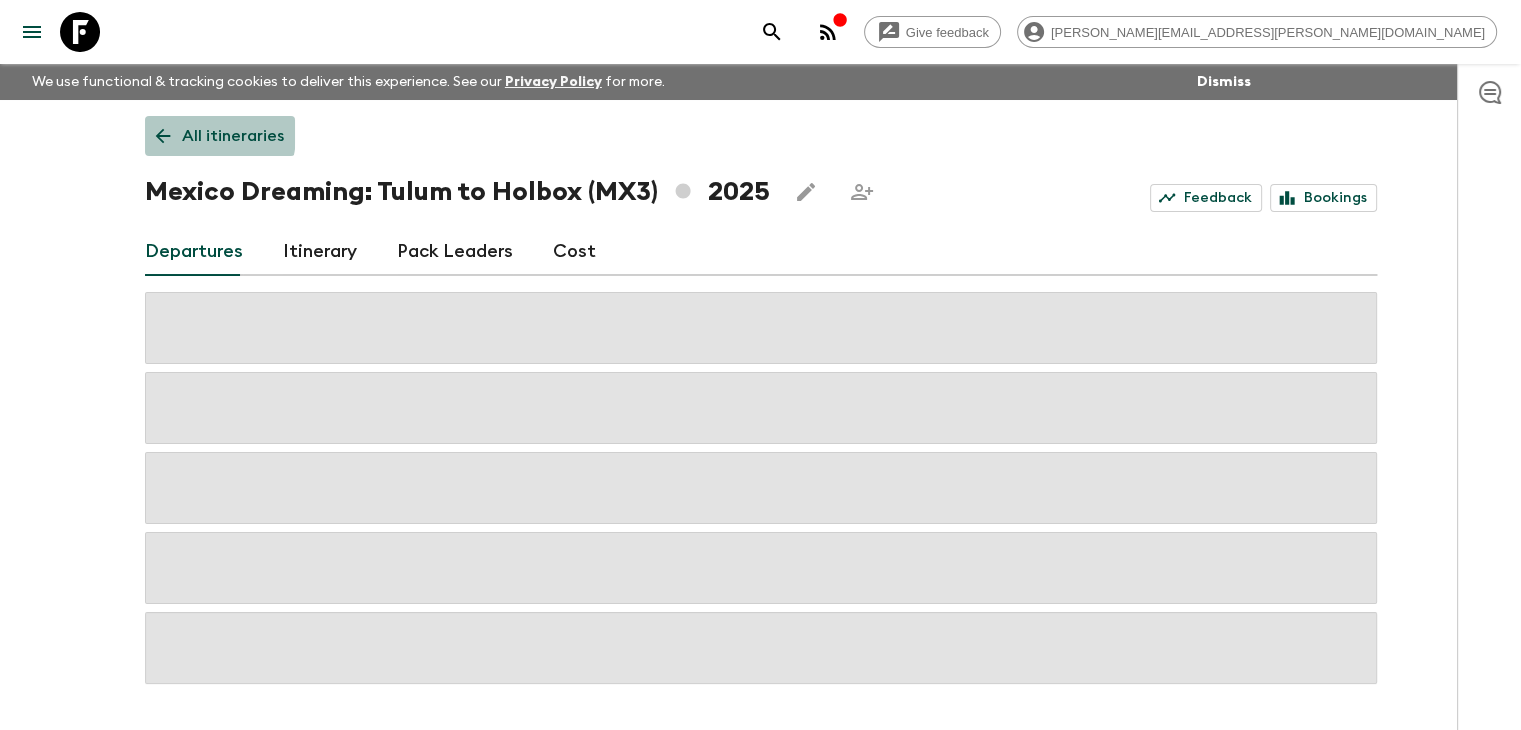 click on "All itineraries" at bounding box center (220, 136) 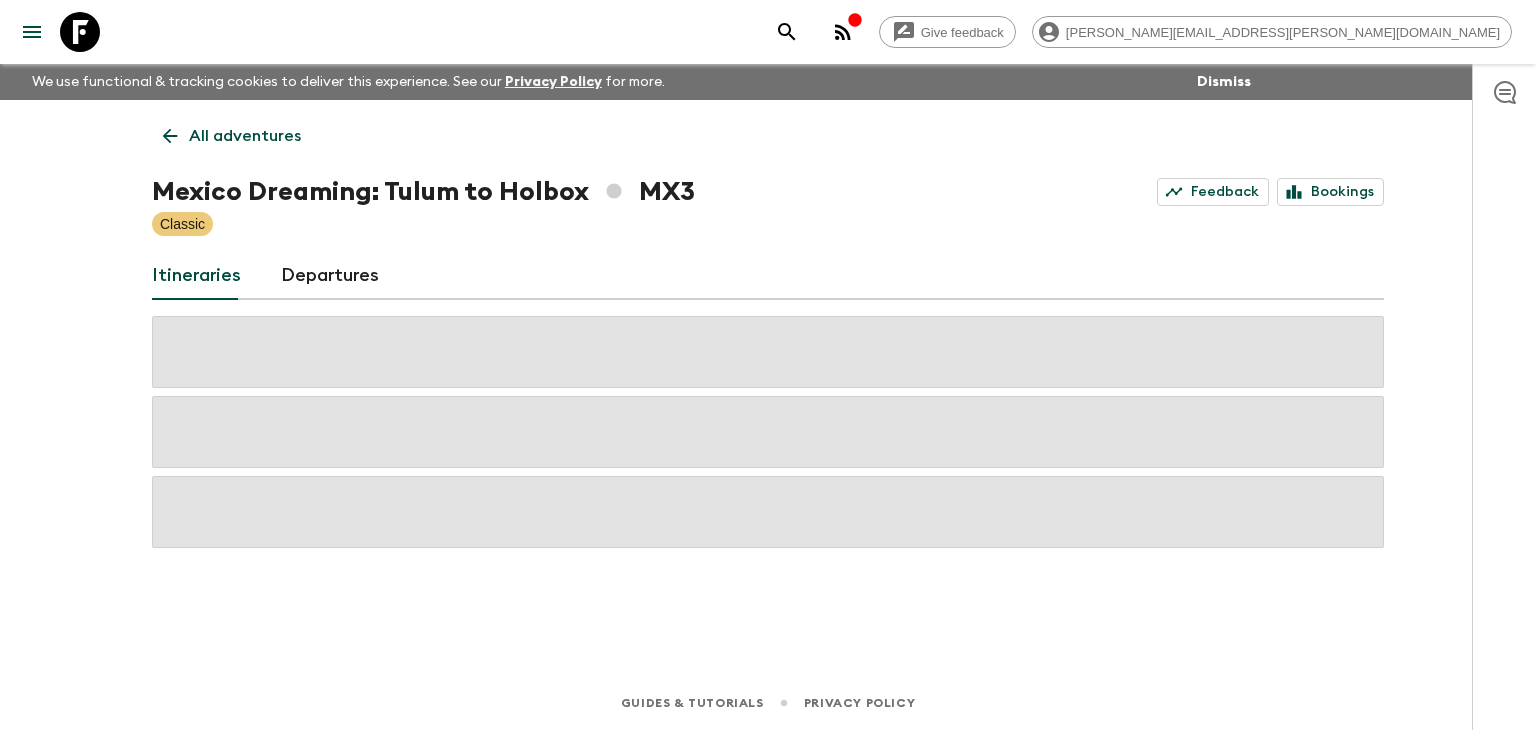 click 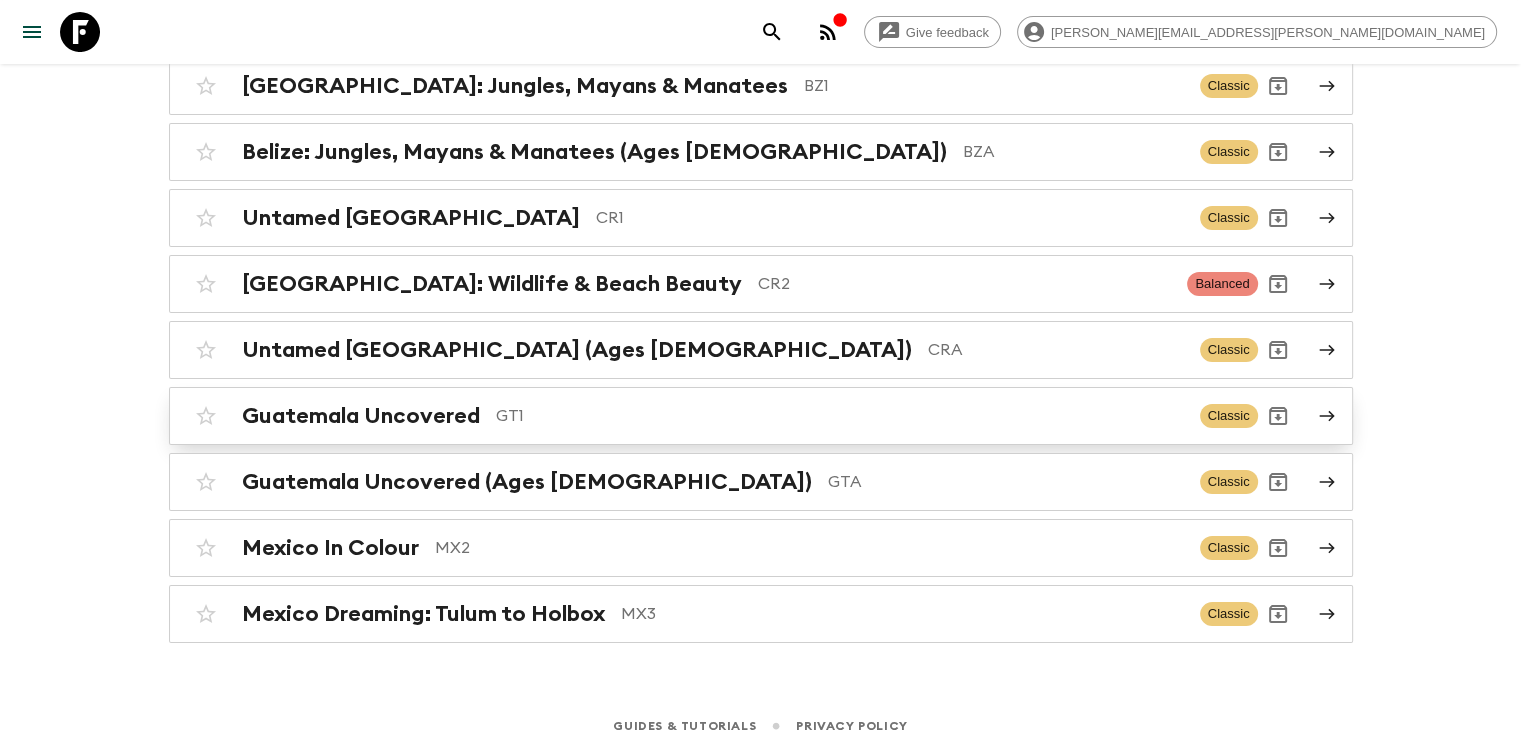 scroll, scrollTop: 256, scrollLeft: 0, axis: vertical 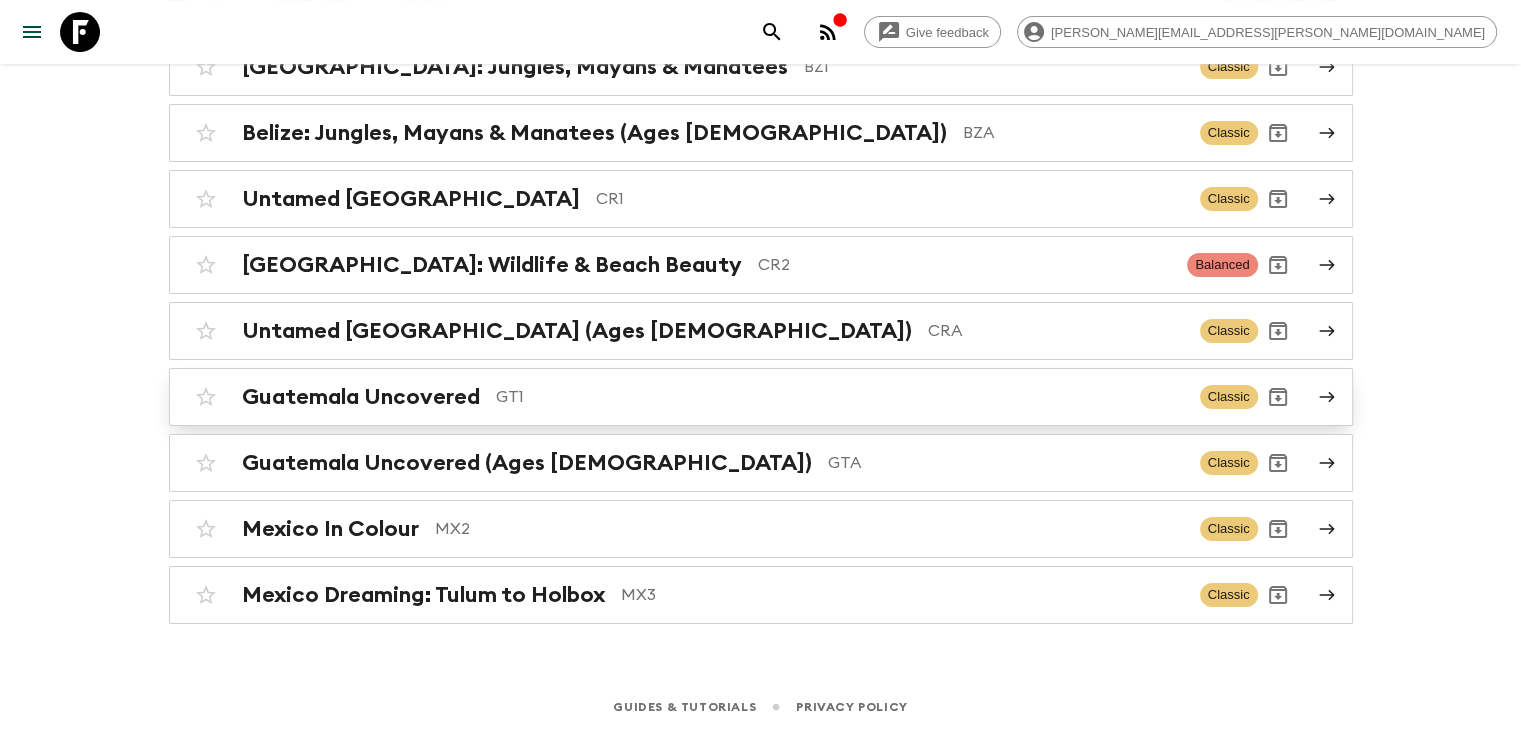 click on "GT1" at bounding box center (840, 397) 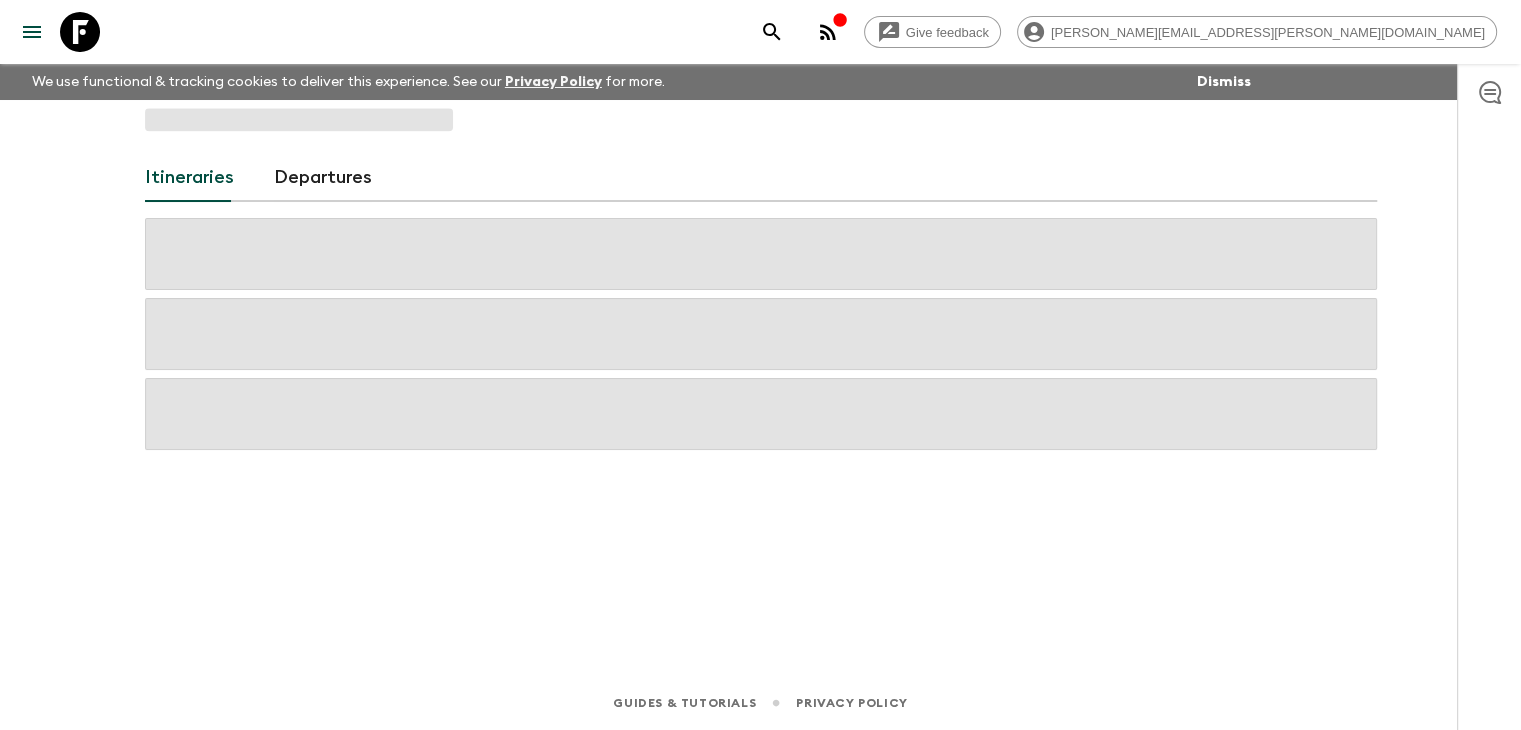 scroll, scrollTop: 0, scrollLeft: 0, axis: both 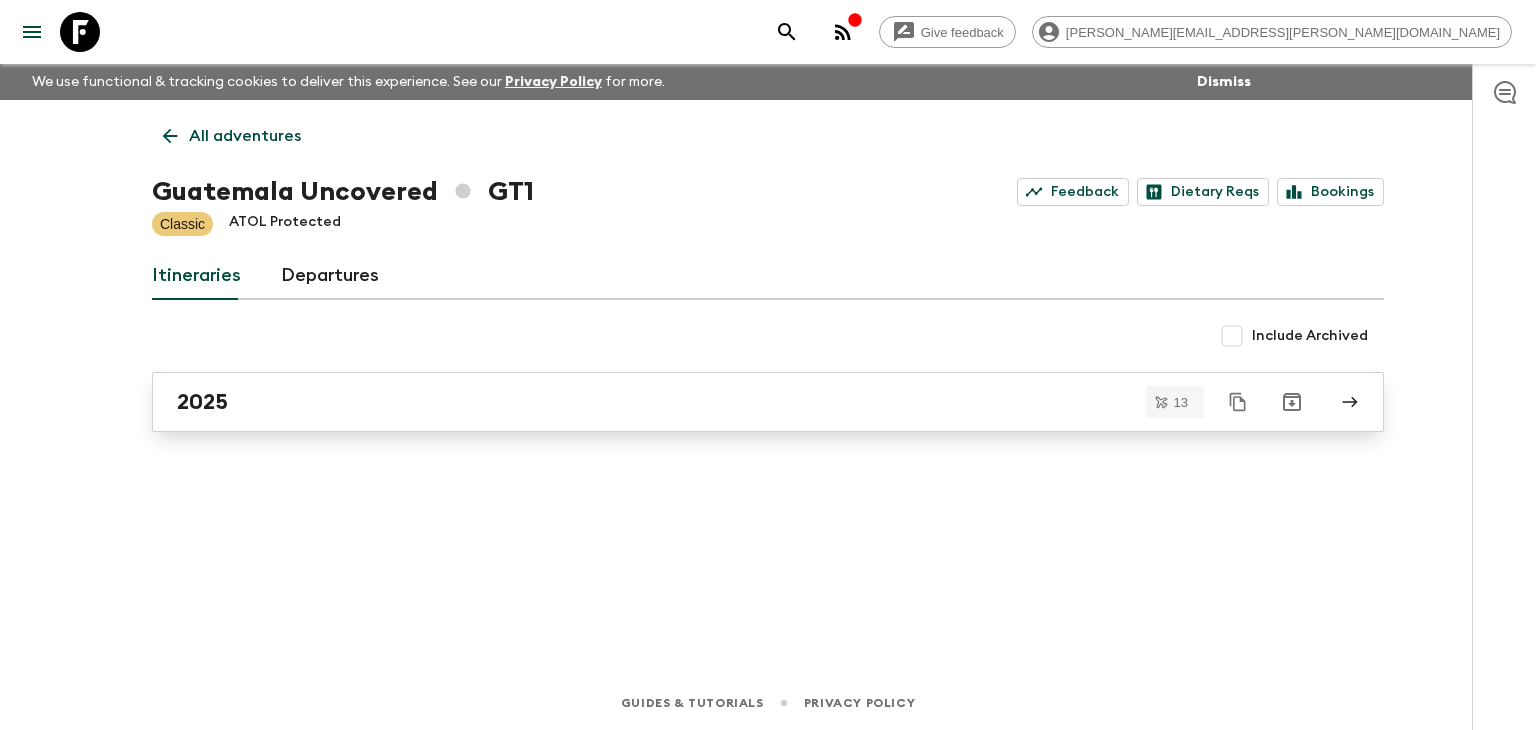 click on "2025" at bounding box center [749, 402] 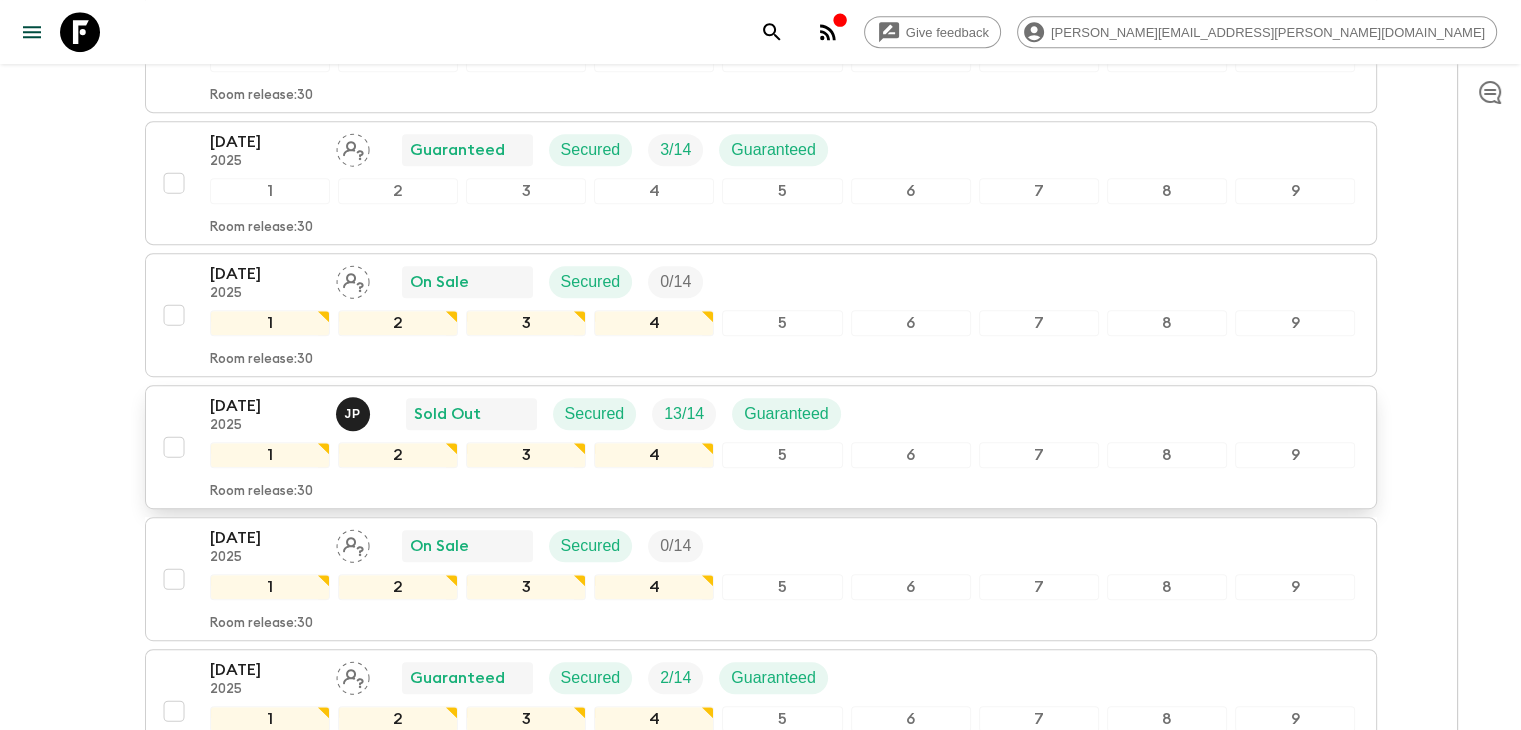 scroll, scrollTop: 1000, scrollLeft: 0, axis: vertical 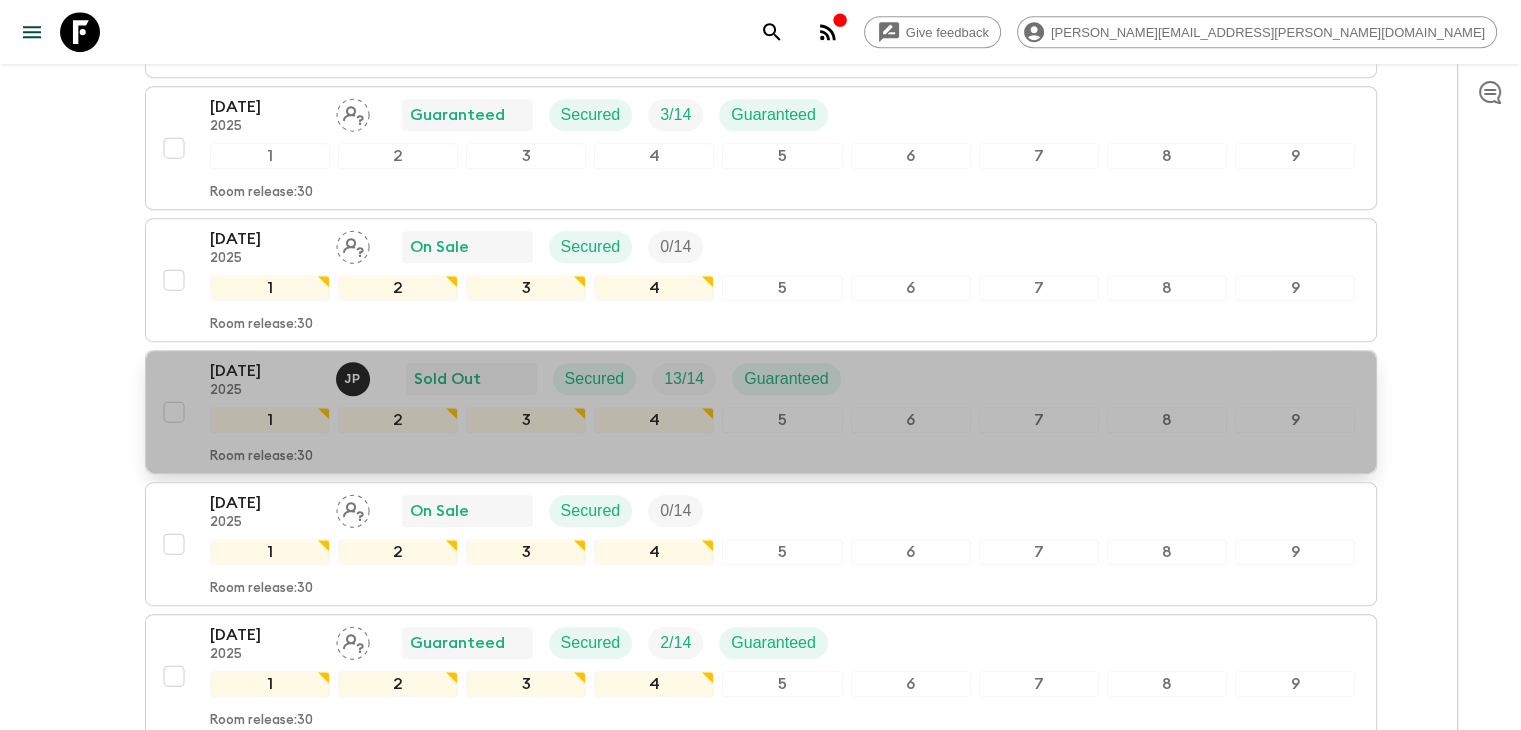 click on "[DATE]" at bounding box center (265, 371) 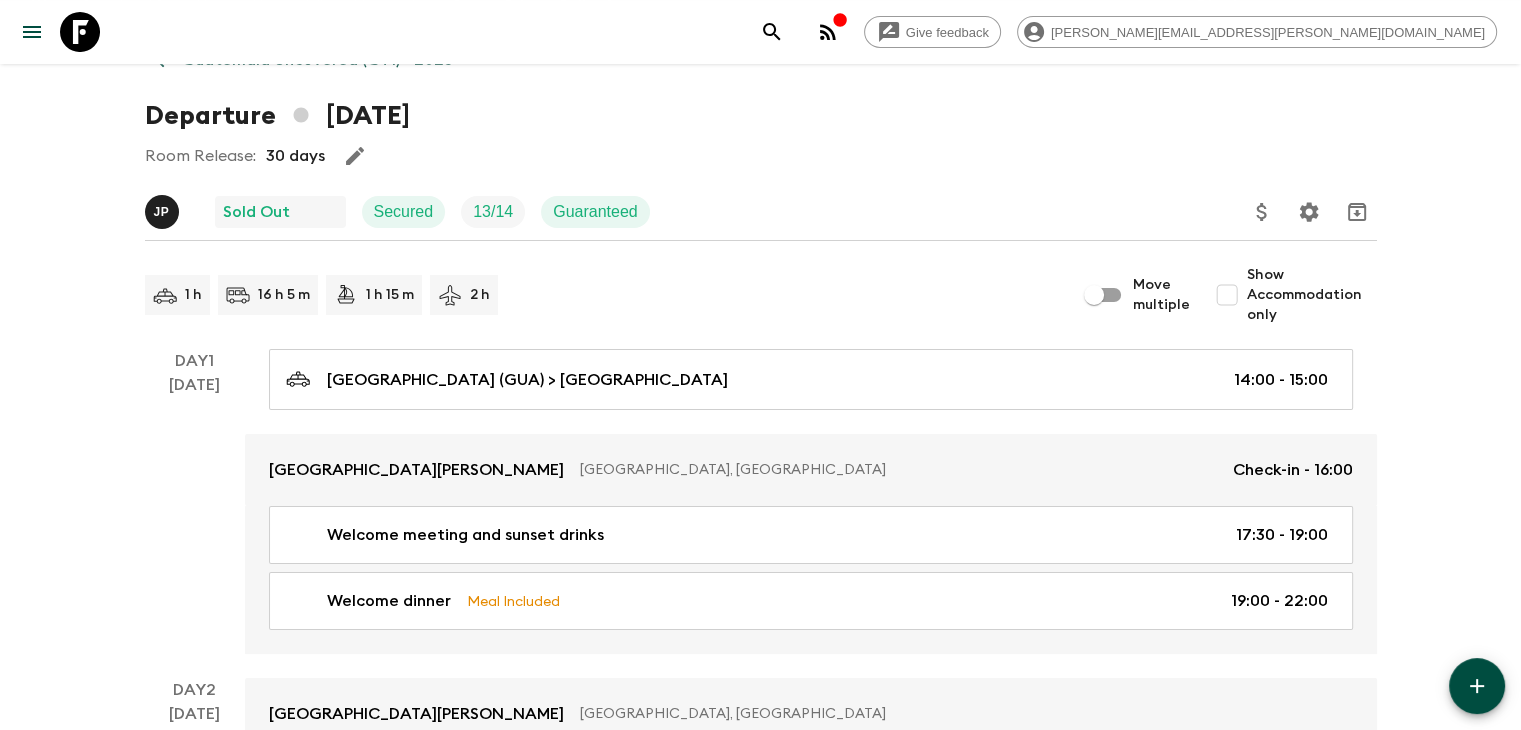 scroll, scrollTop: 0, scrollLeft: 0, axis: both 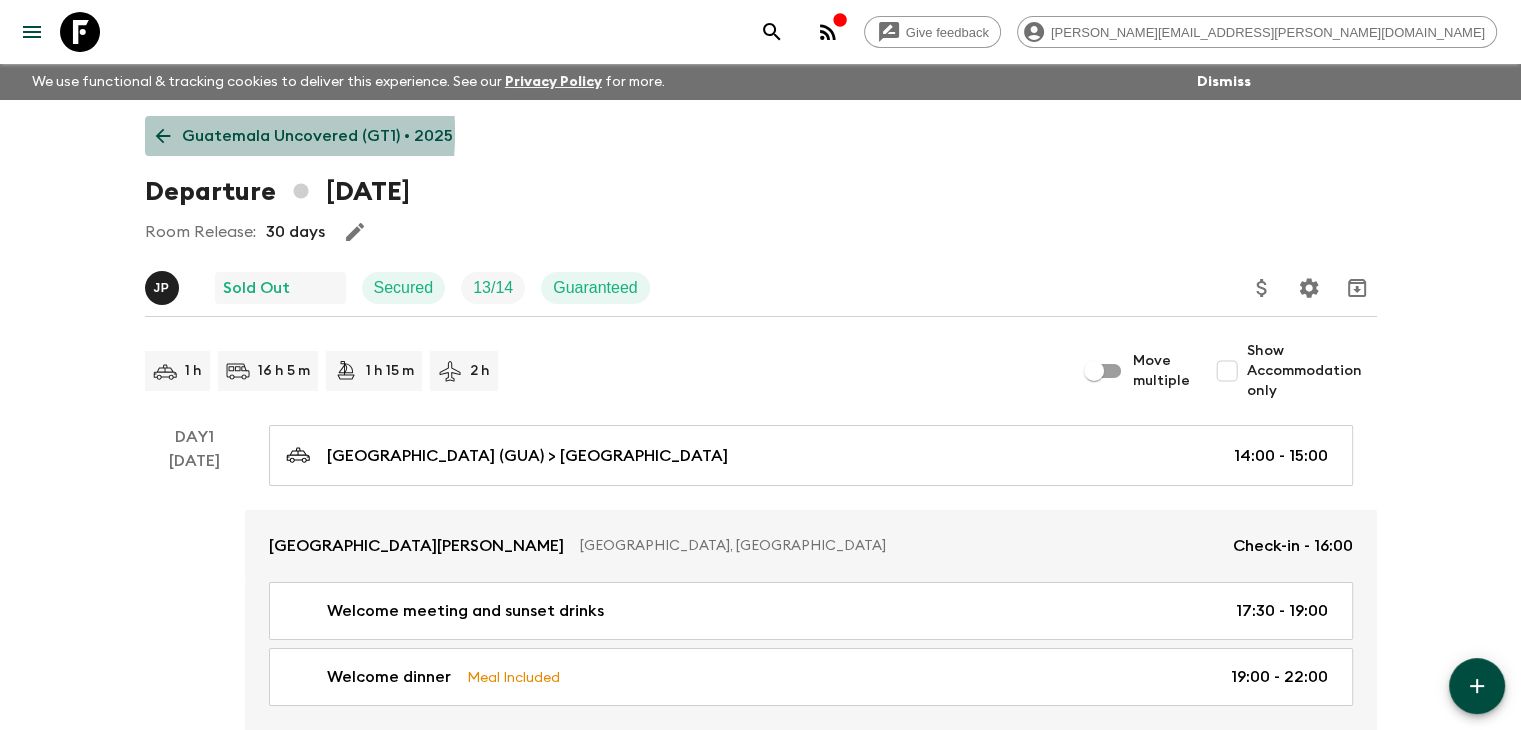 click 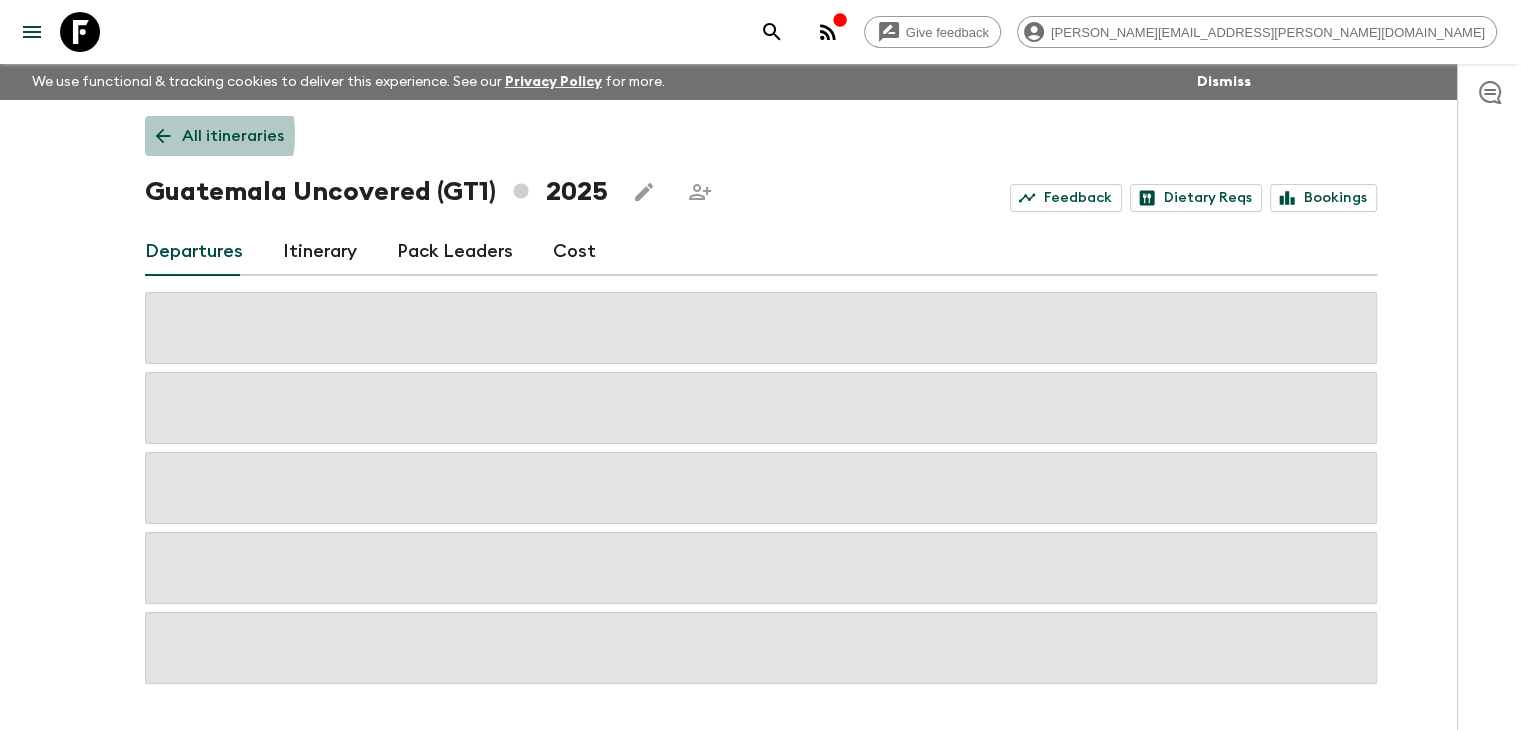 click 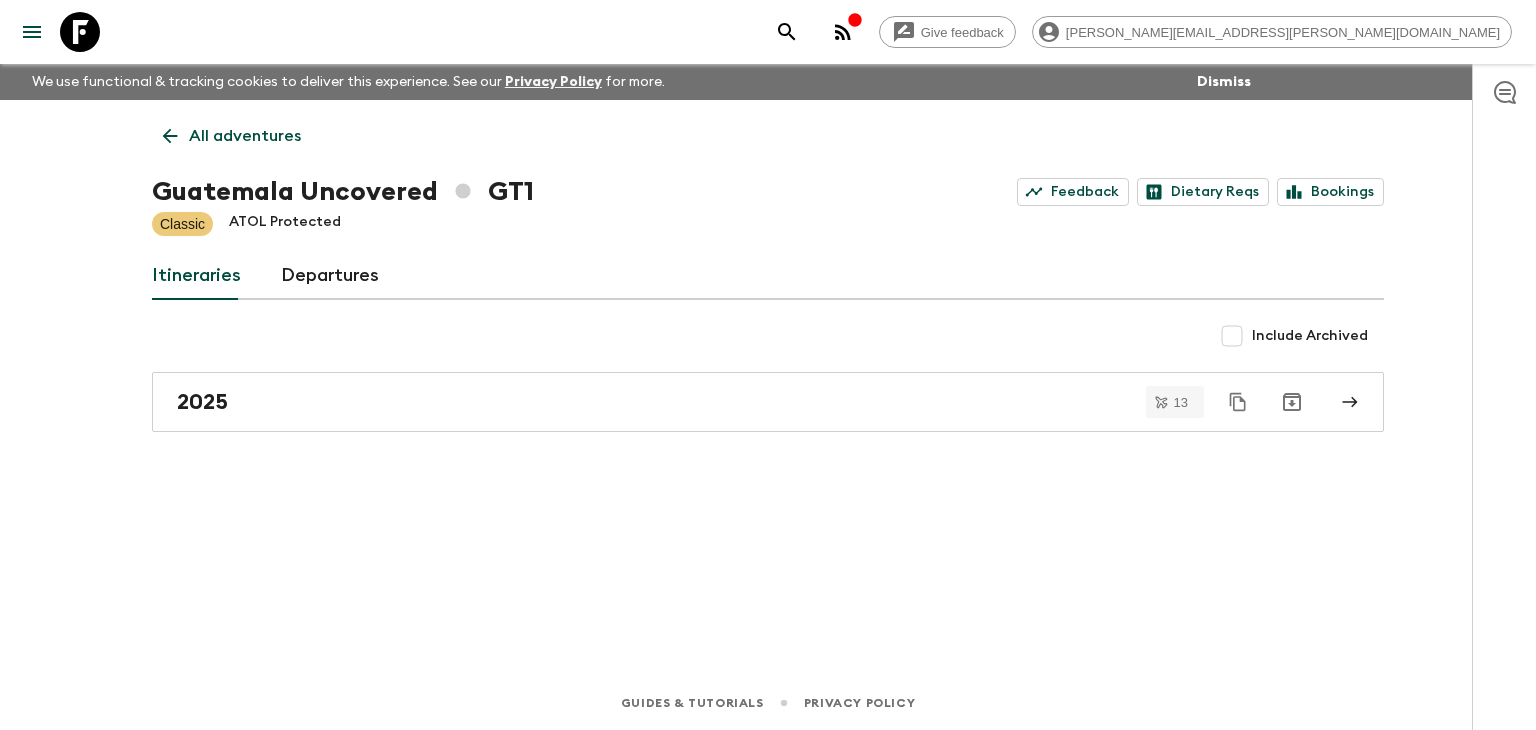 click 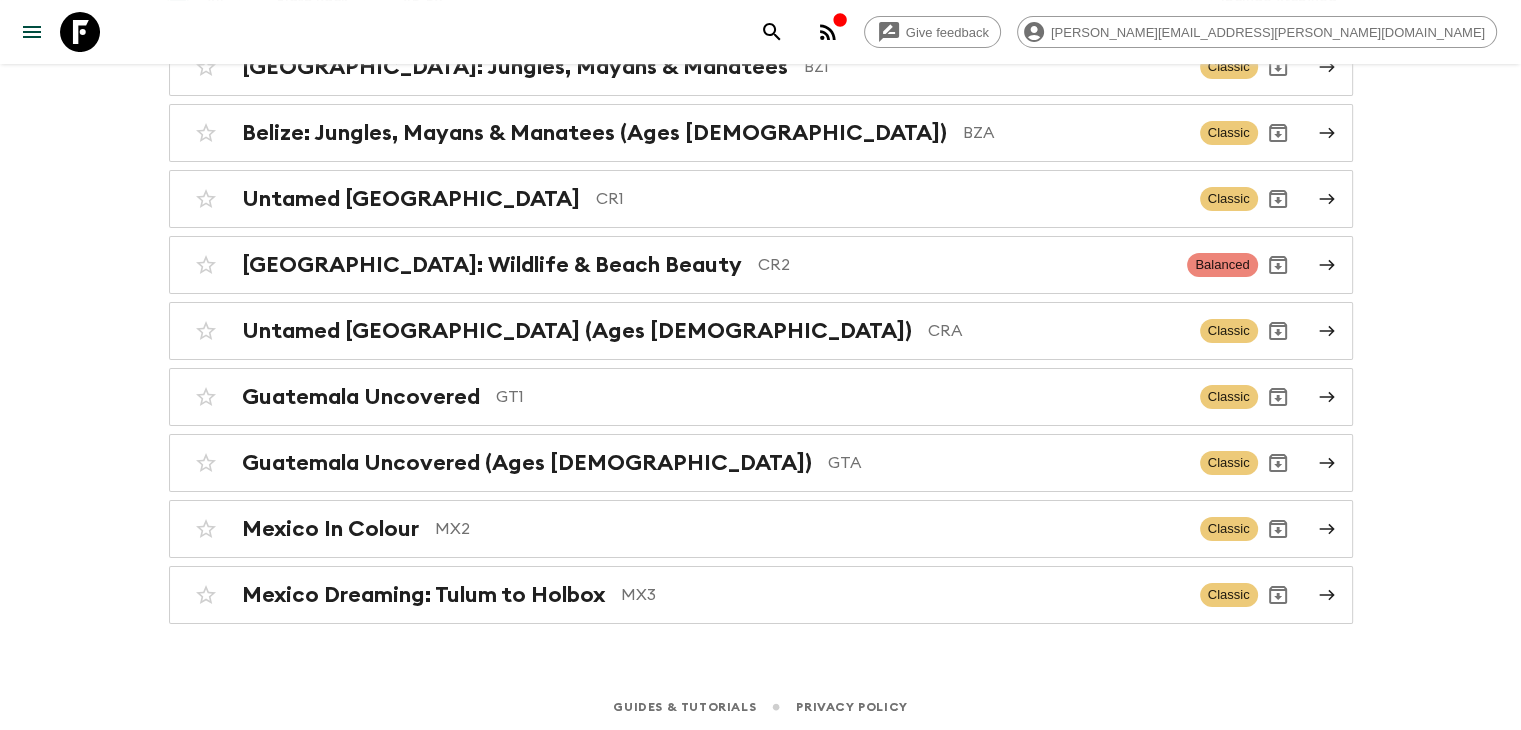 scroll, scrollTop: 256, scrollLeft: 0, axis: vertical 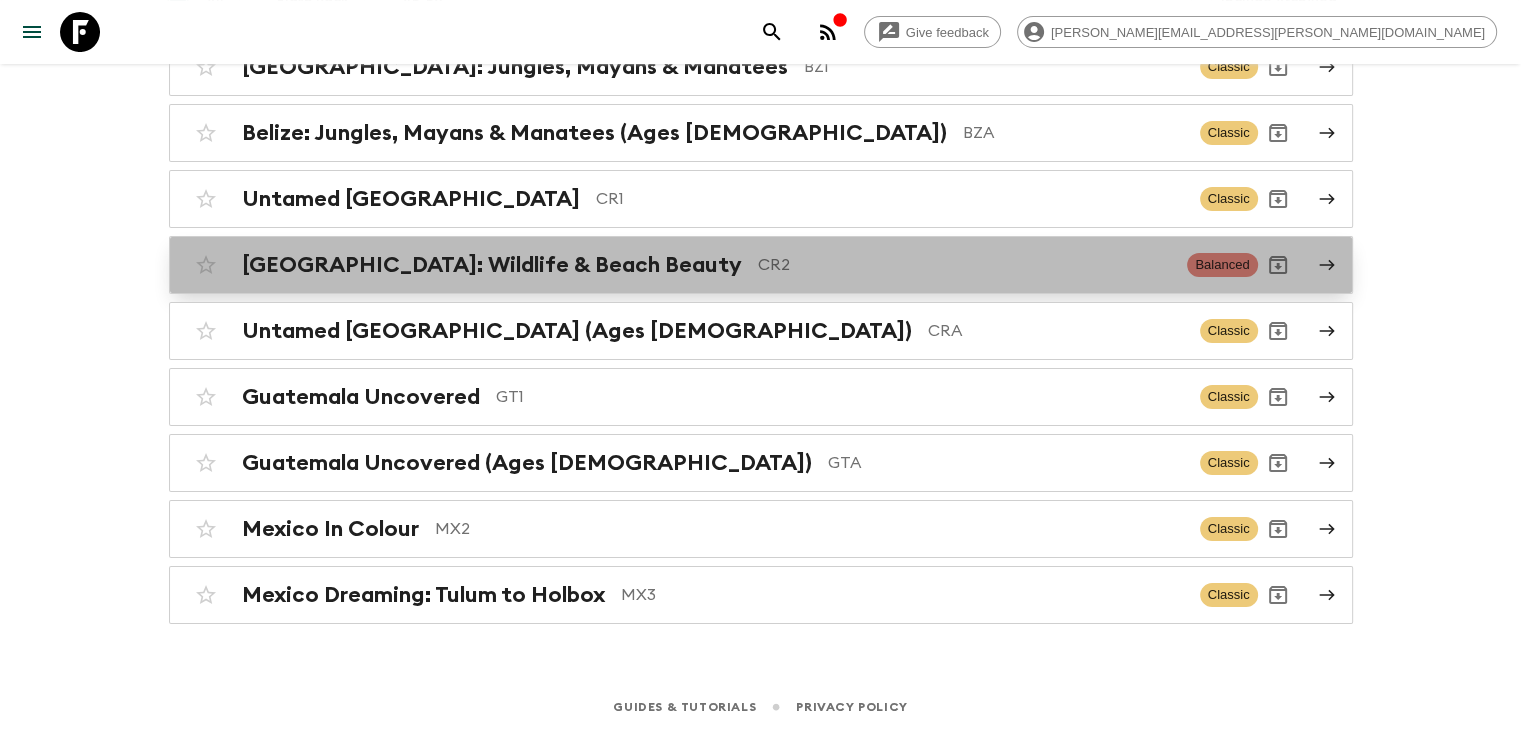 click on "[GEOGRAPHIC_DATA]: Wildlife & Beach Beauty CR2 Balanced" at bounding box center [722, 265] 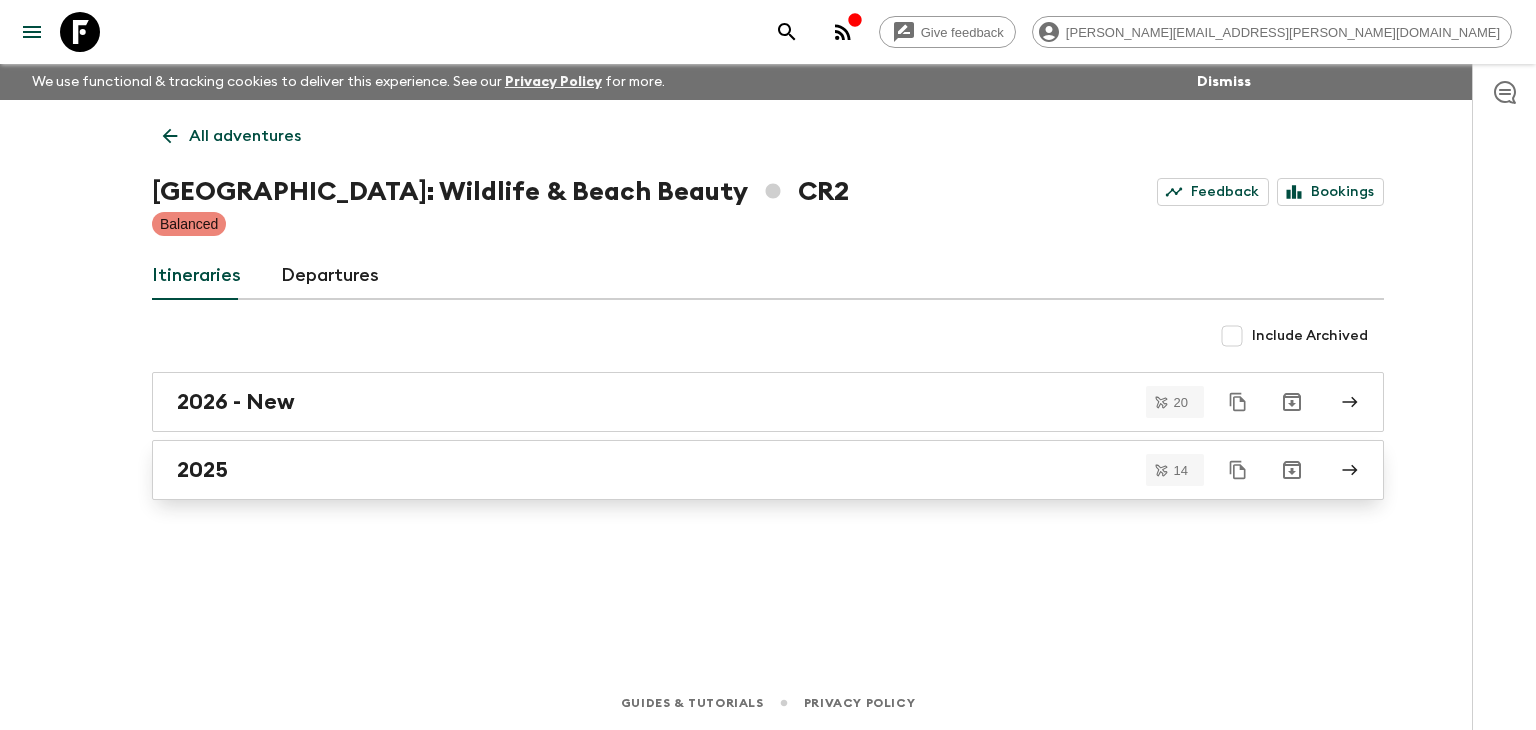 click on "2025" at bounding box center (749, 470) 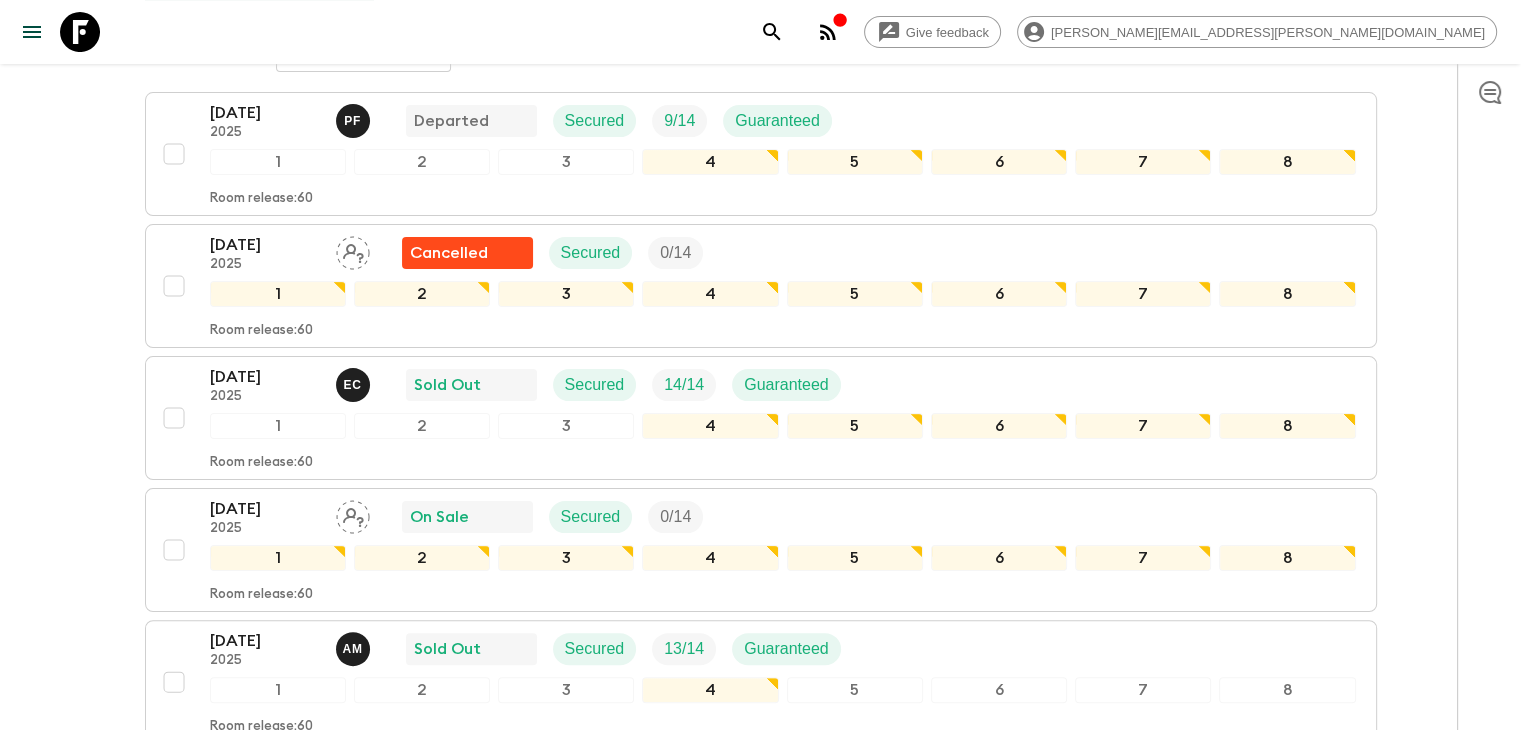 scroll, scrollTop: 364, scrollLeft: 0, axis: vertical 